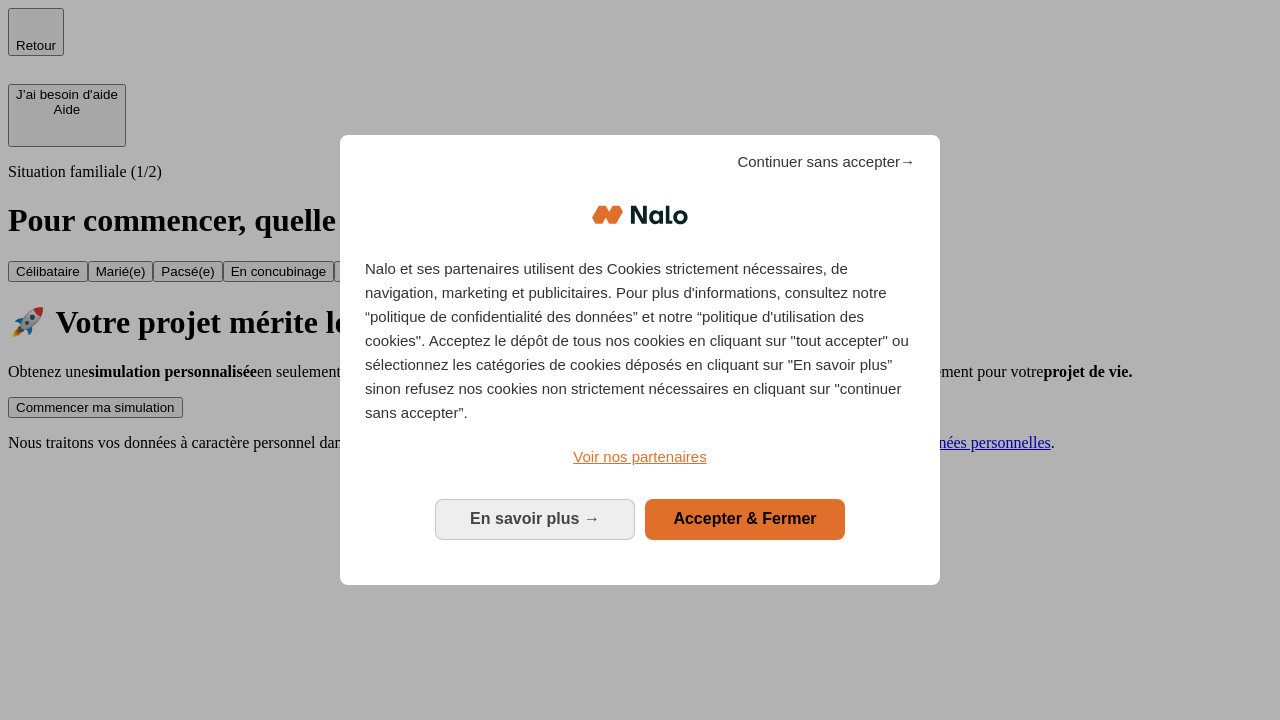 scroll, scrollTop: 0, scrollLeft: 0, axis: both 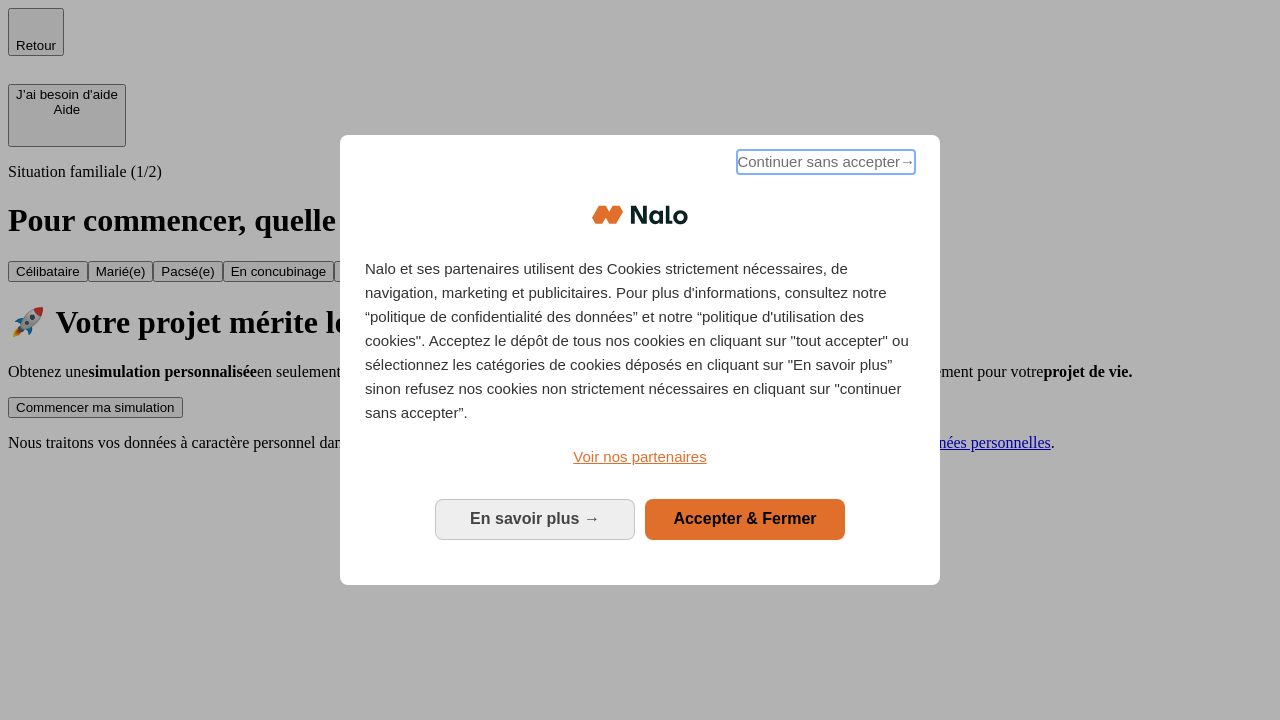 click on "Continuer sans accepter  →" at bounding box center [826, 162] 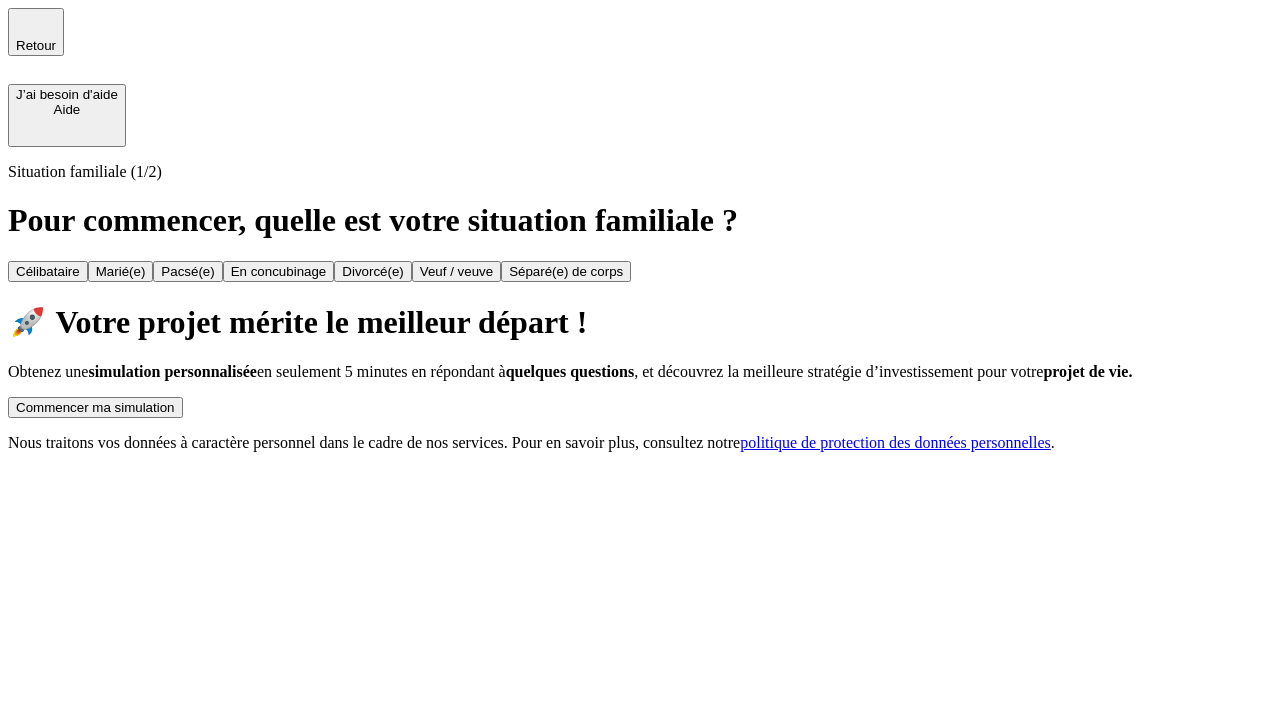 click on "Commencer ma simulation" at bounding box center [95, 407] 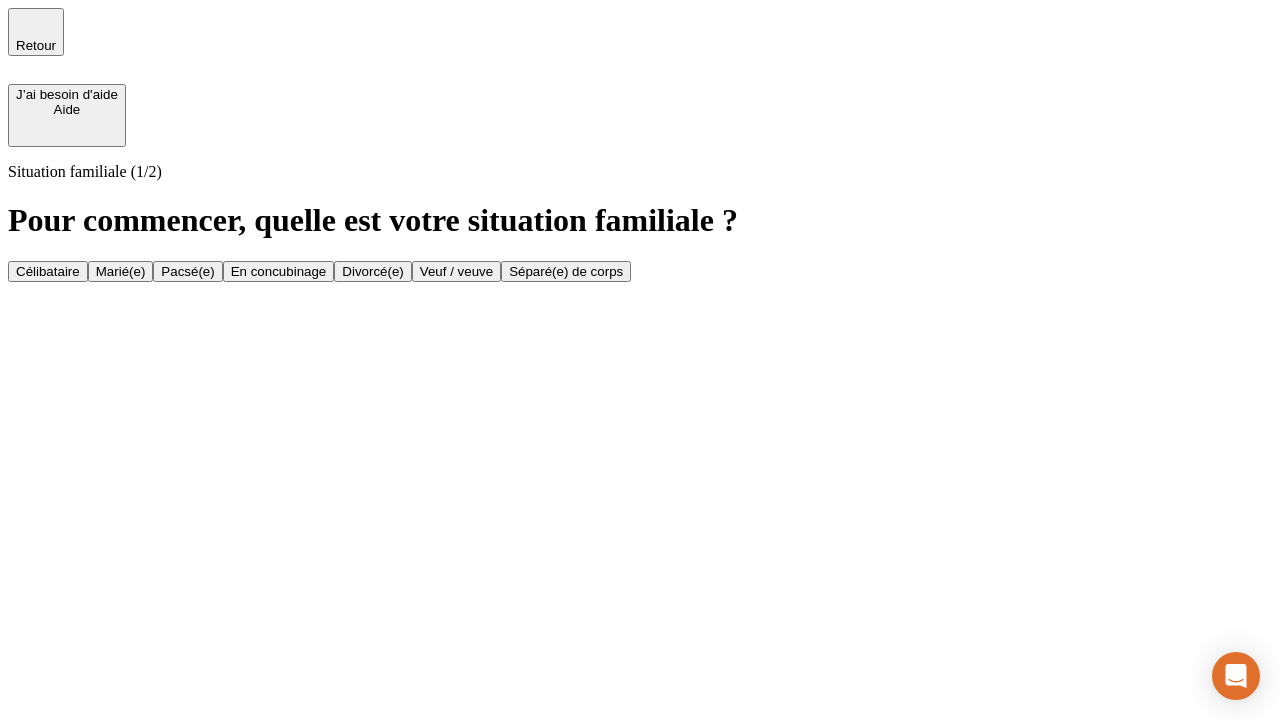click on "Veuf / veuve" at bounding box center [456, 271] 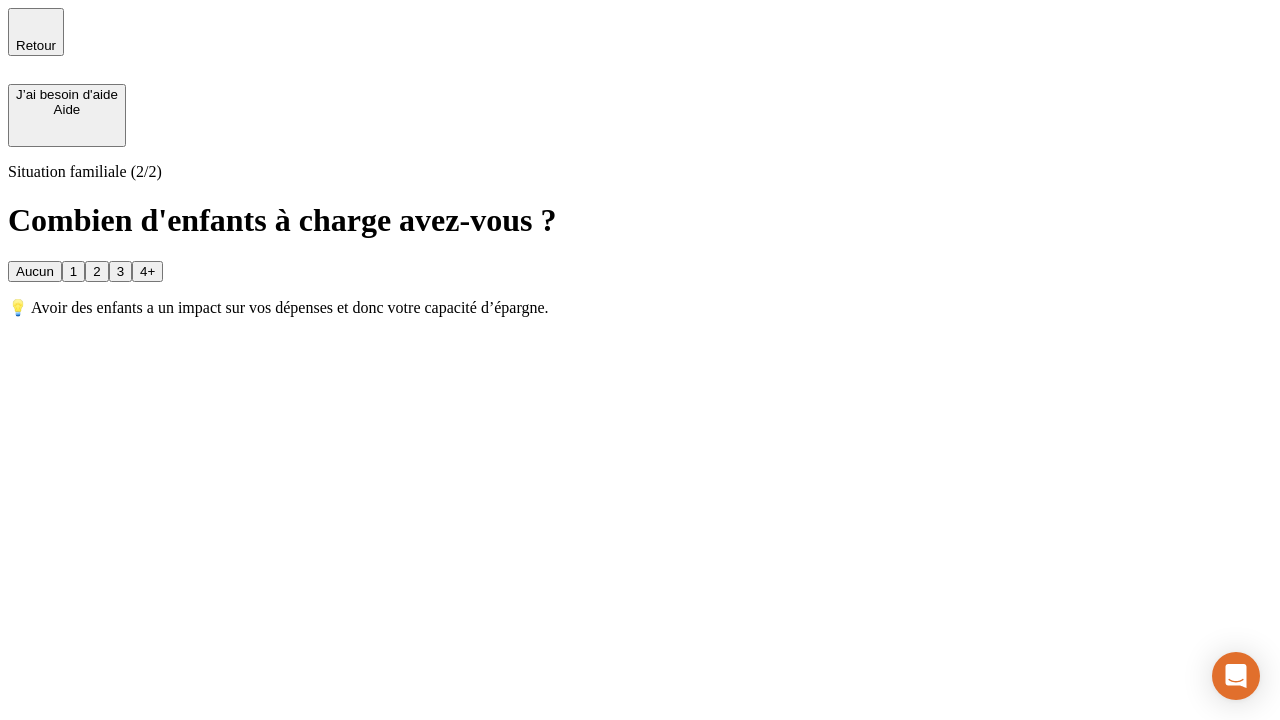 click on "Aucun" at bounding box center (35, 271) 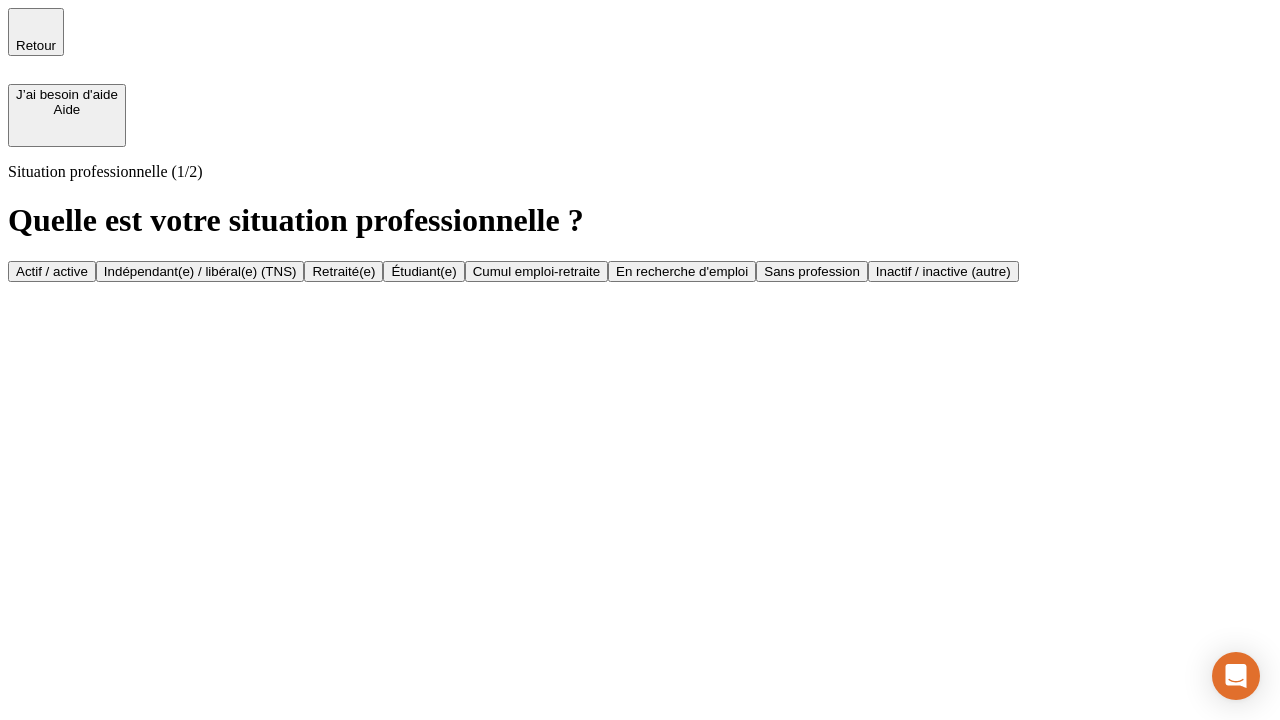 click on "Retraité(e)" at bounding box center [343, 271] 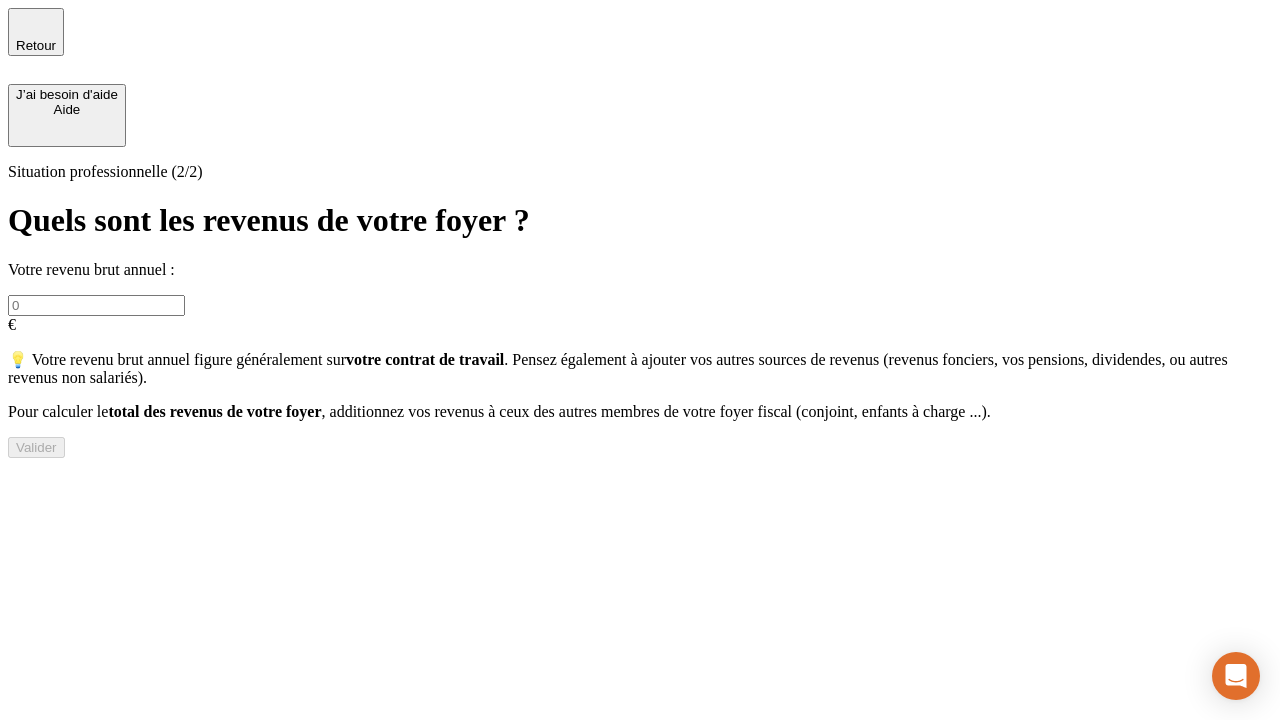 click at bounding box center [96, 305] 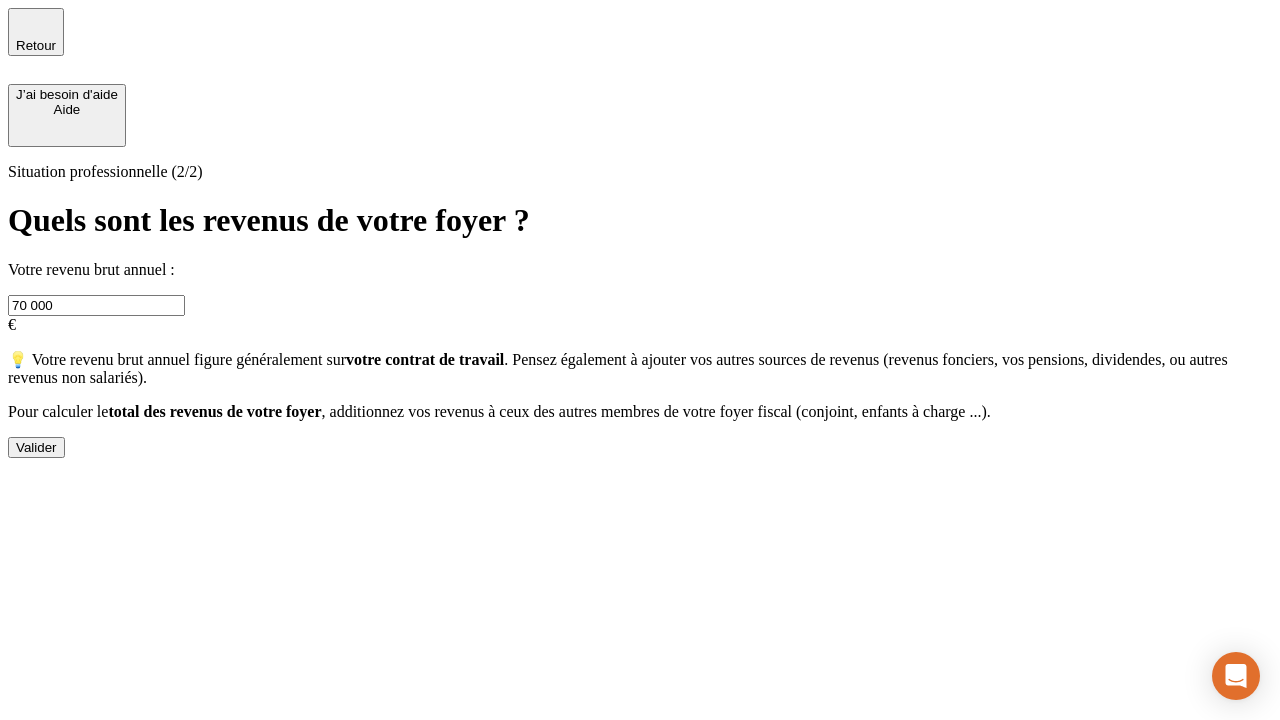 type on "70 000" 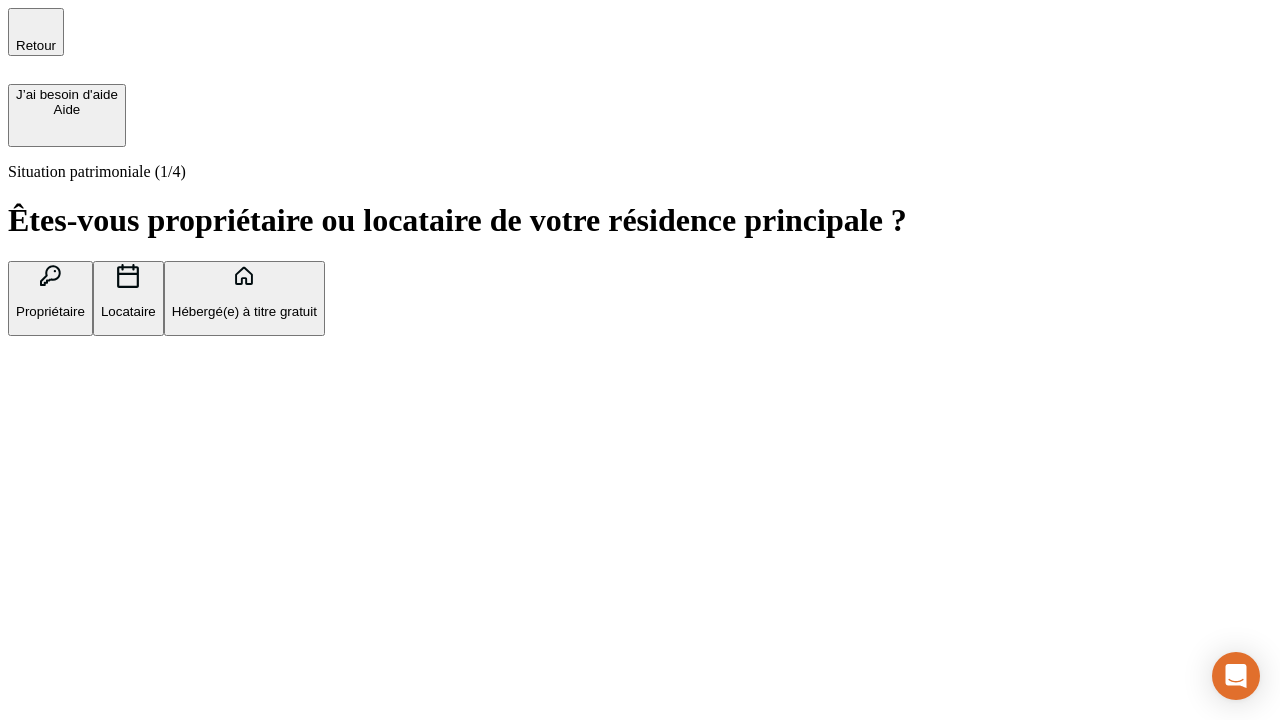 click on "Locataire" at bounding box center (128, 311) 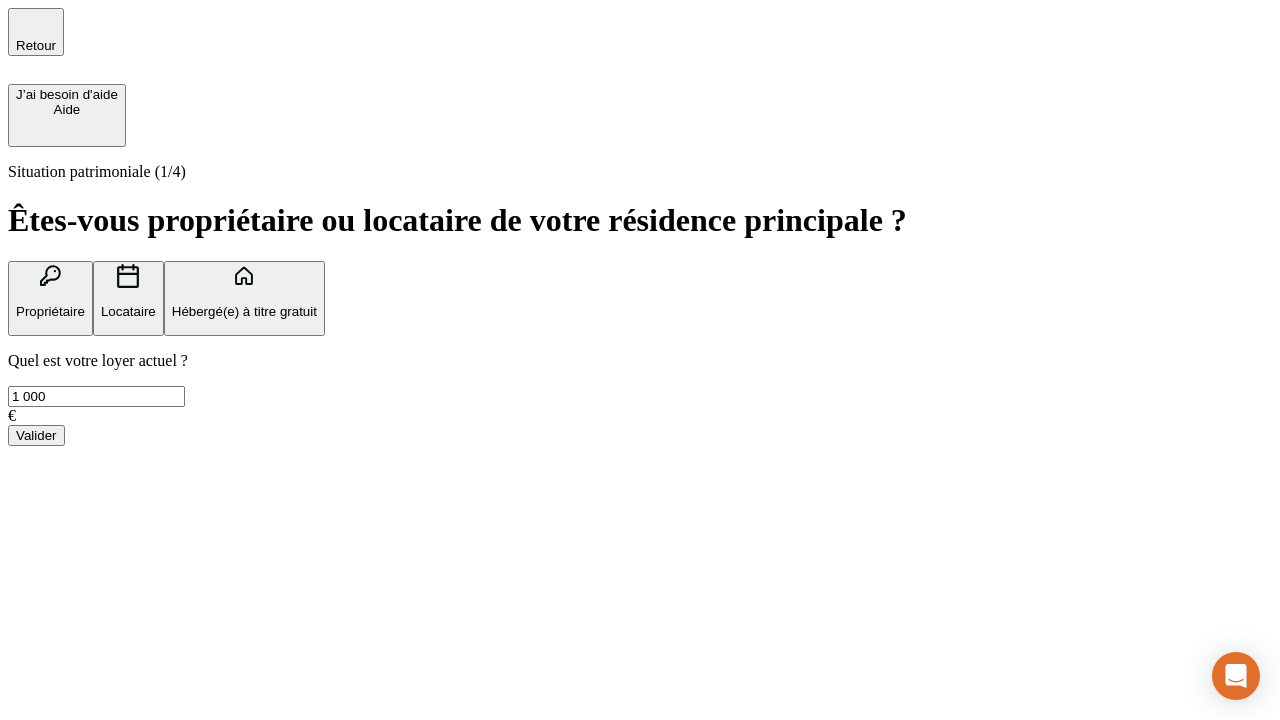 type on "1 000" 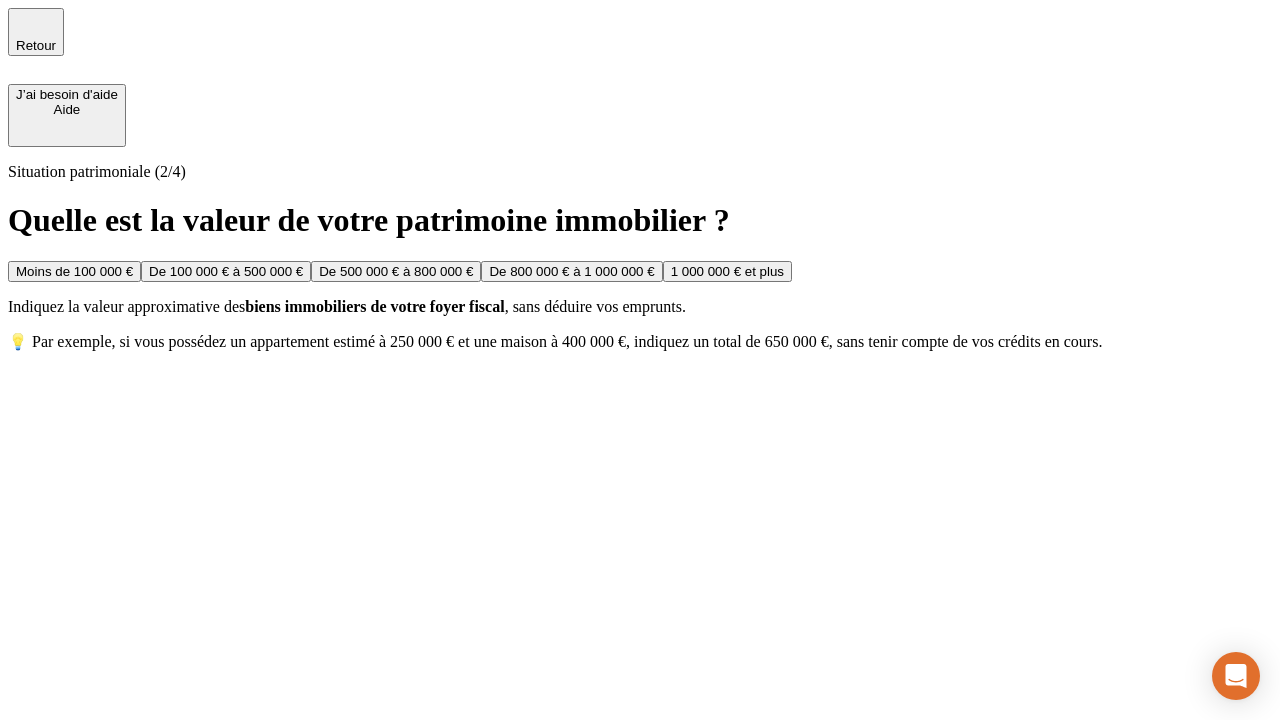 click on "De 500 000 € à 800 000 €" at bounding box center [396, 271] 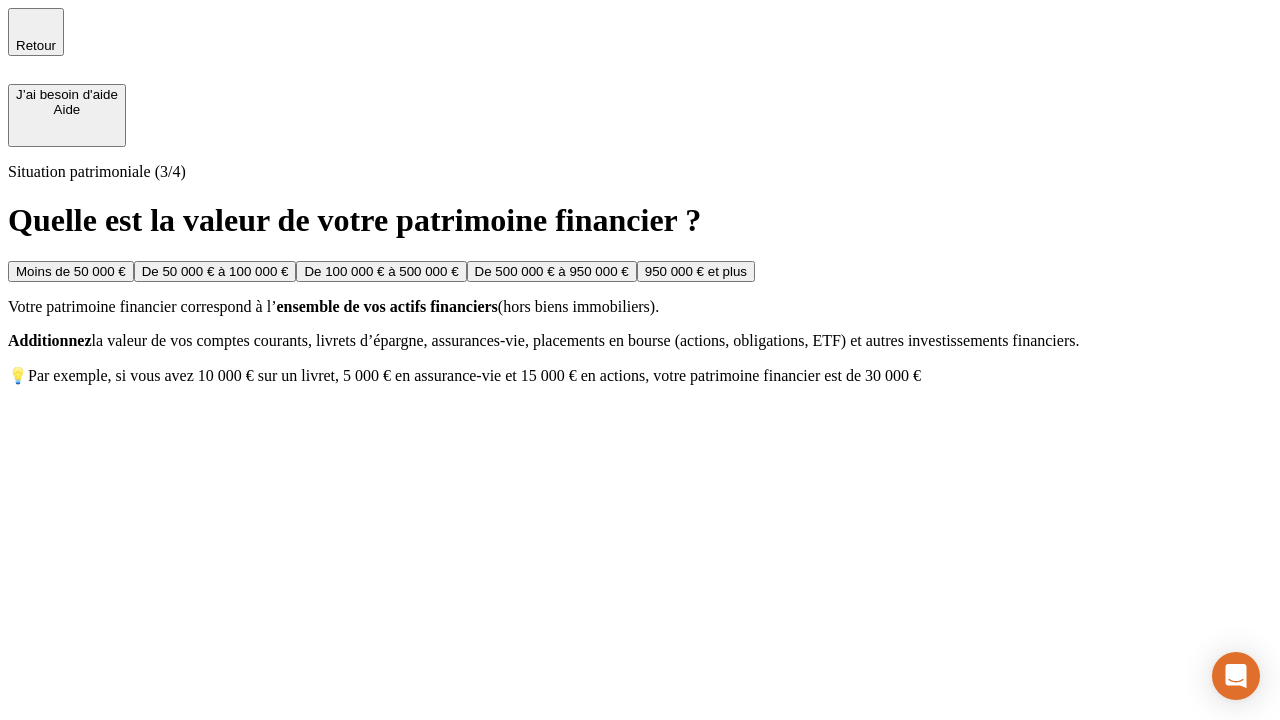 click on "Moins de 50 000 €" at bounding box center [71, 271] 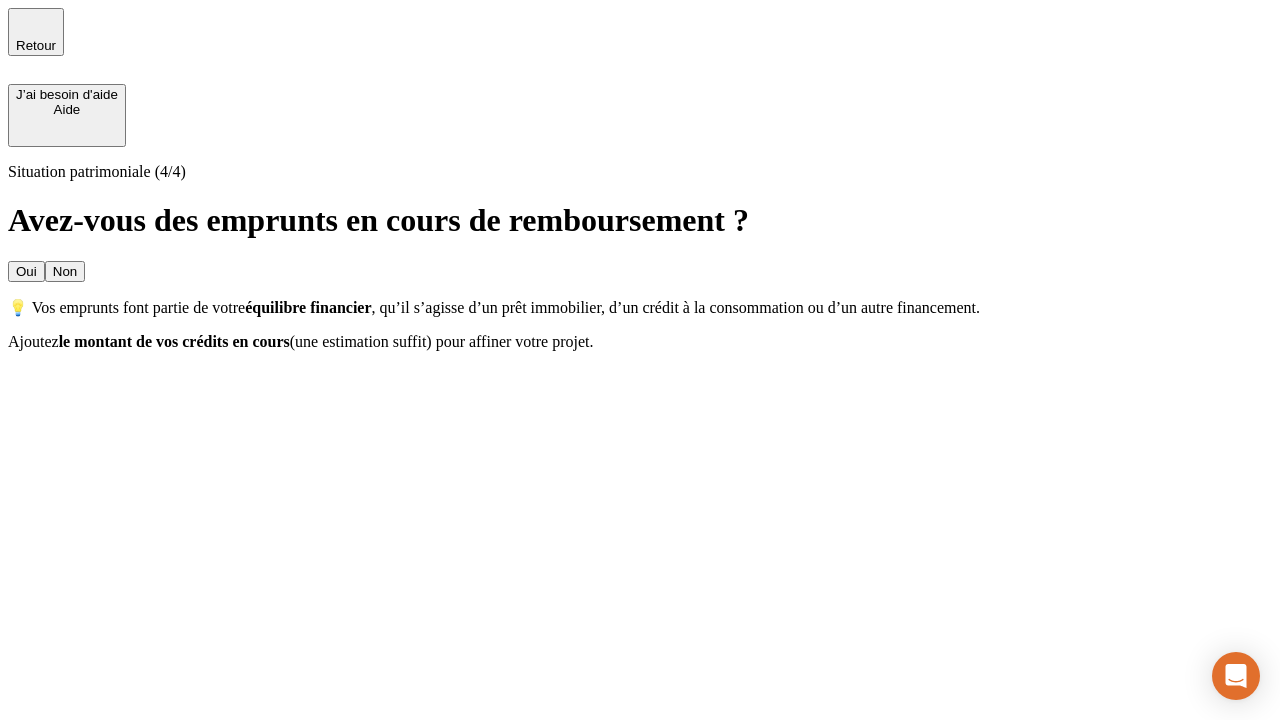 click on "Oui" at bounding box center [26, 271] 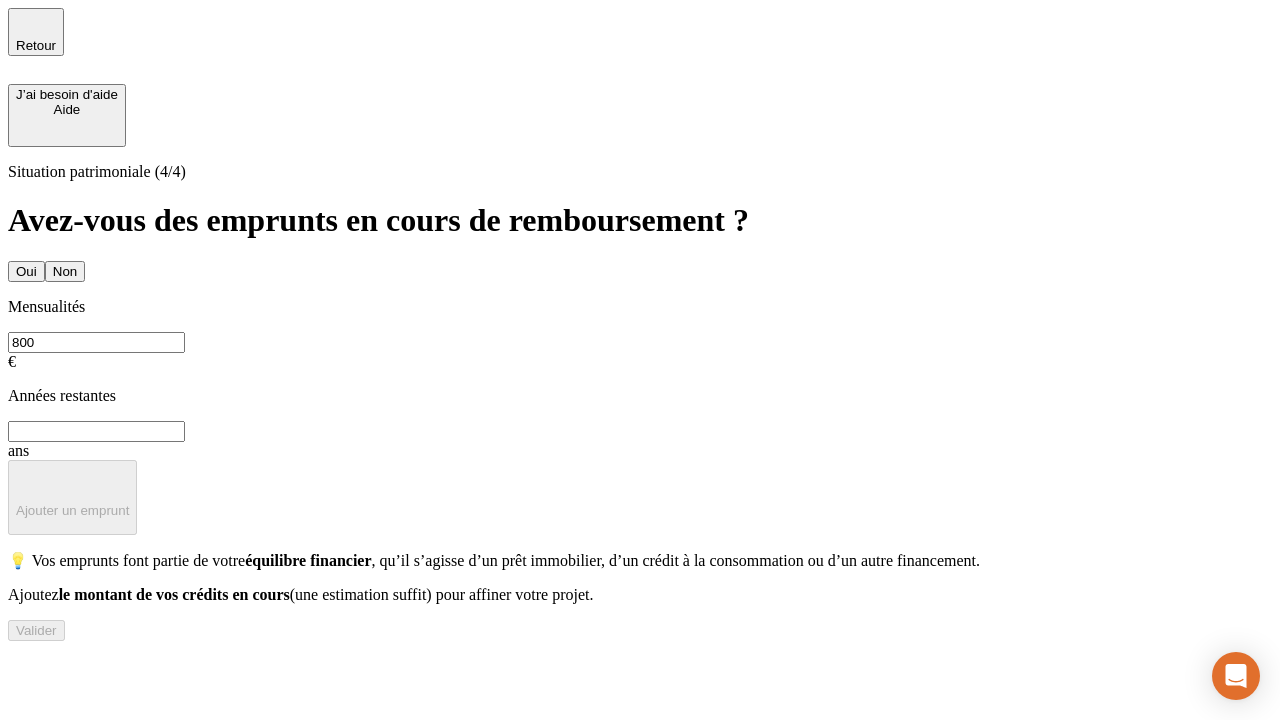 type on "800" 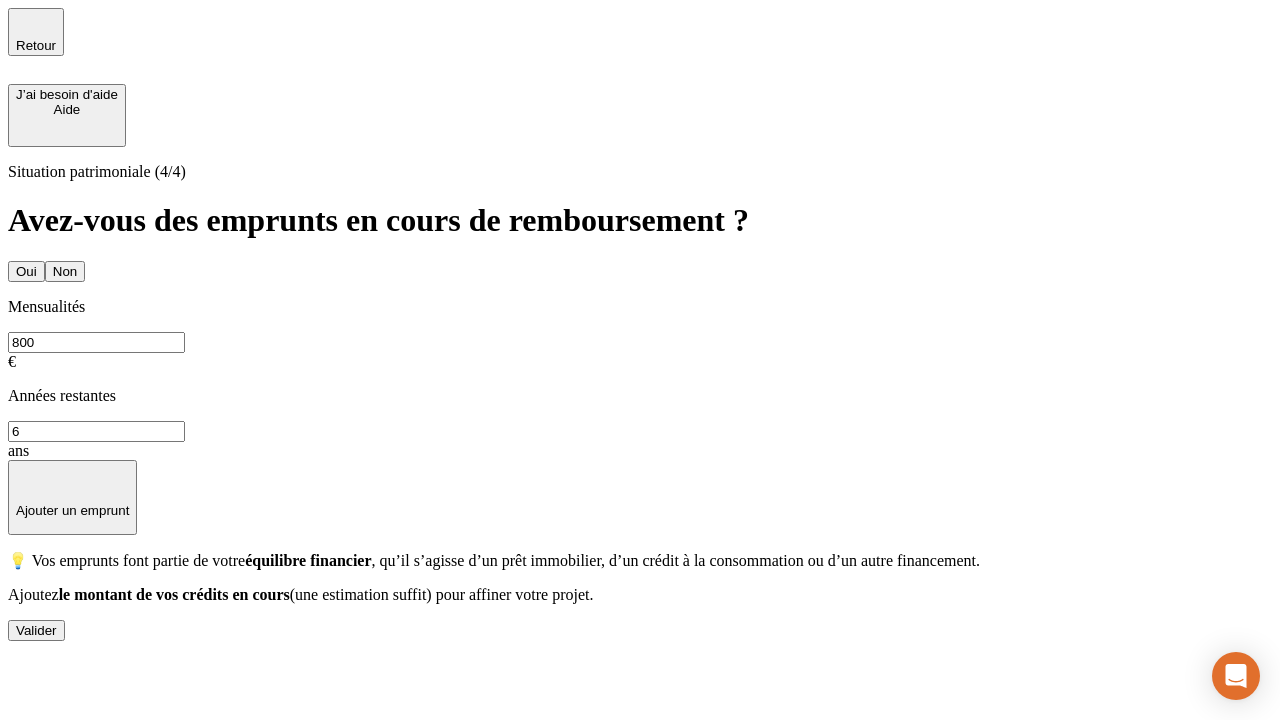 type on "6" 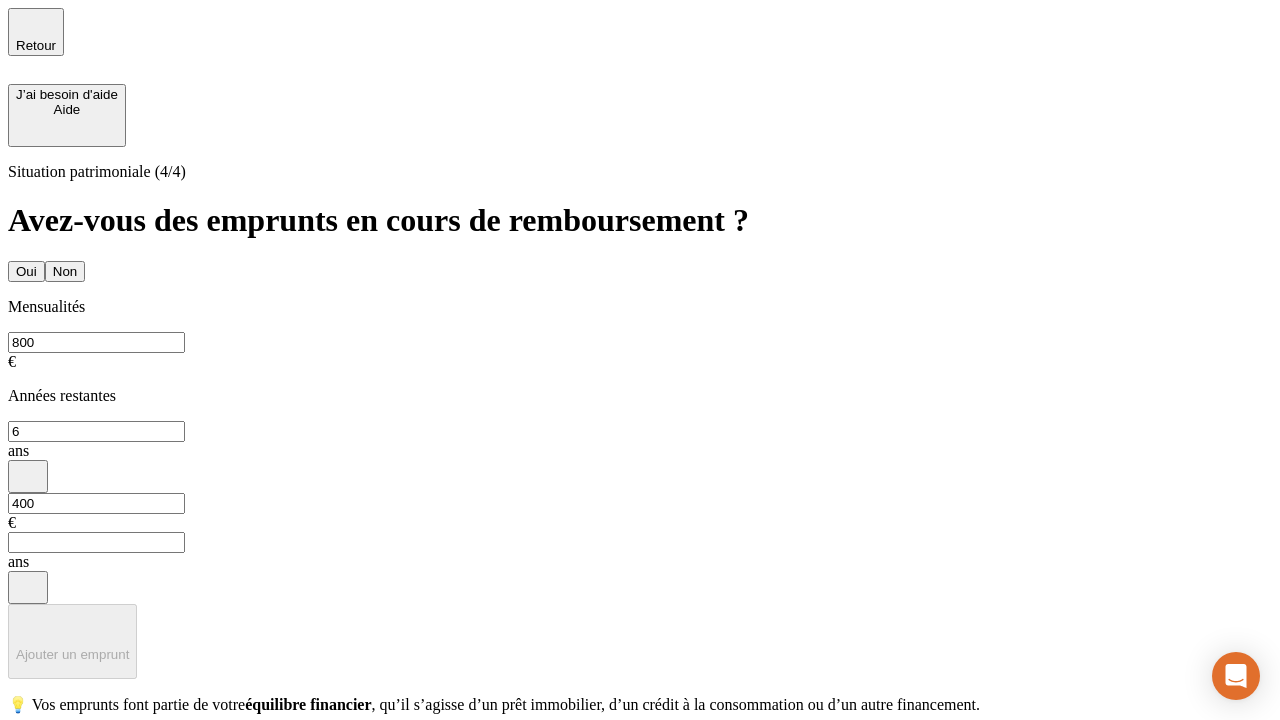 type on "400" 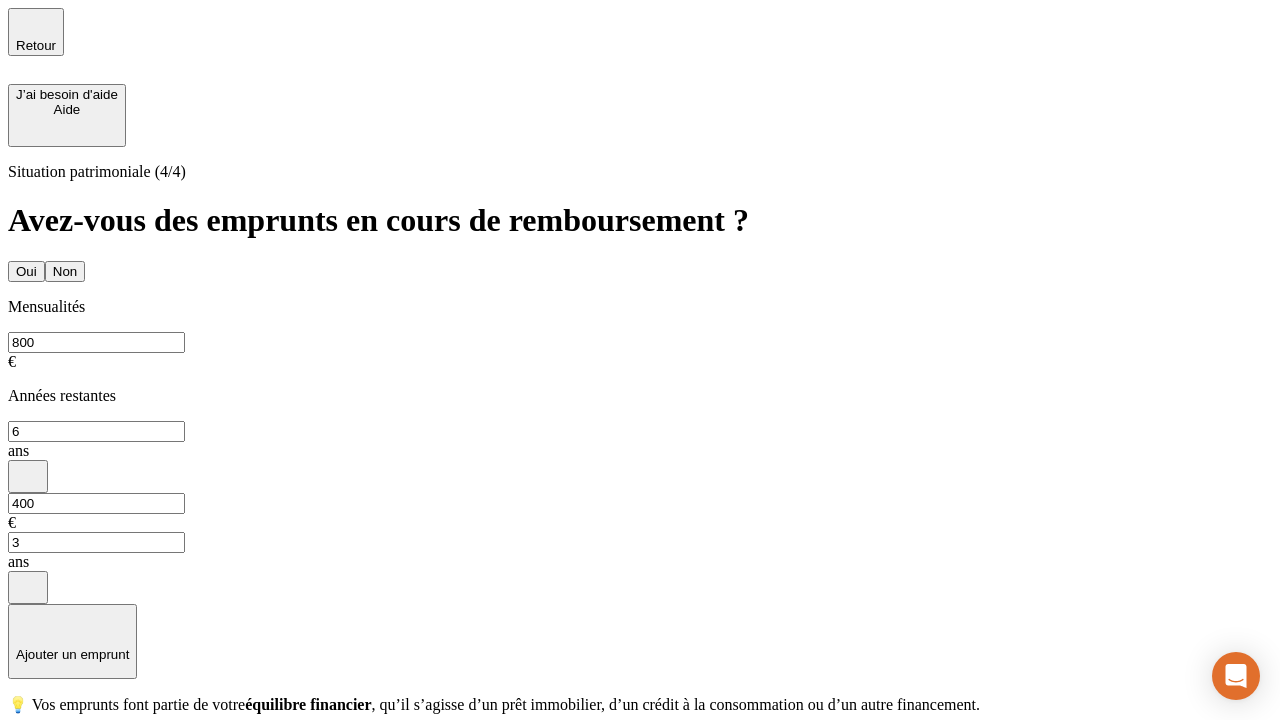 click on "Valider" at bounding box center [36, 774] 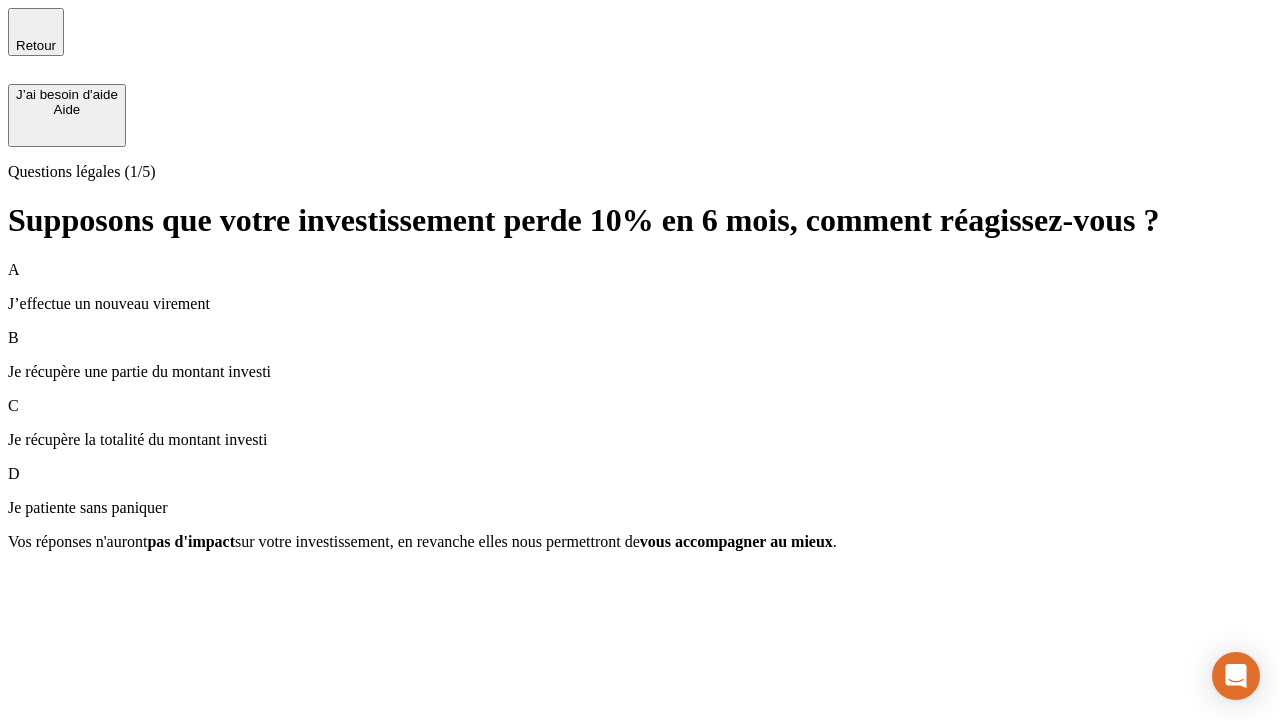 click on "Je récupère une partie du montant investi" at bounding box center [640, 372] 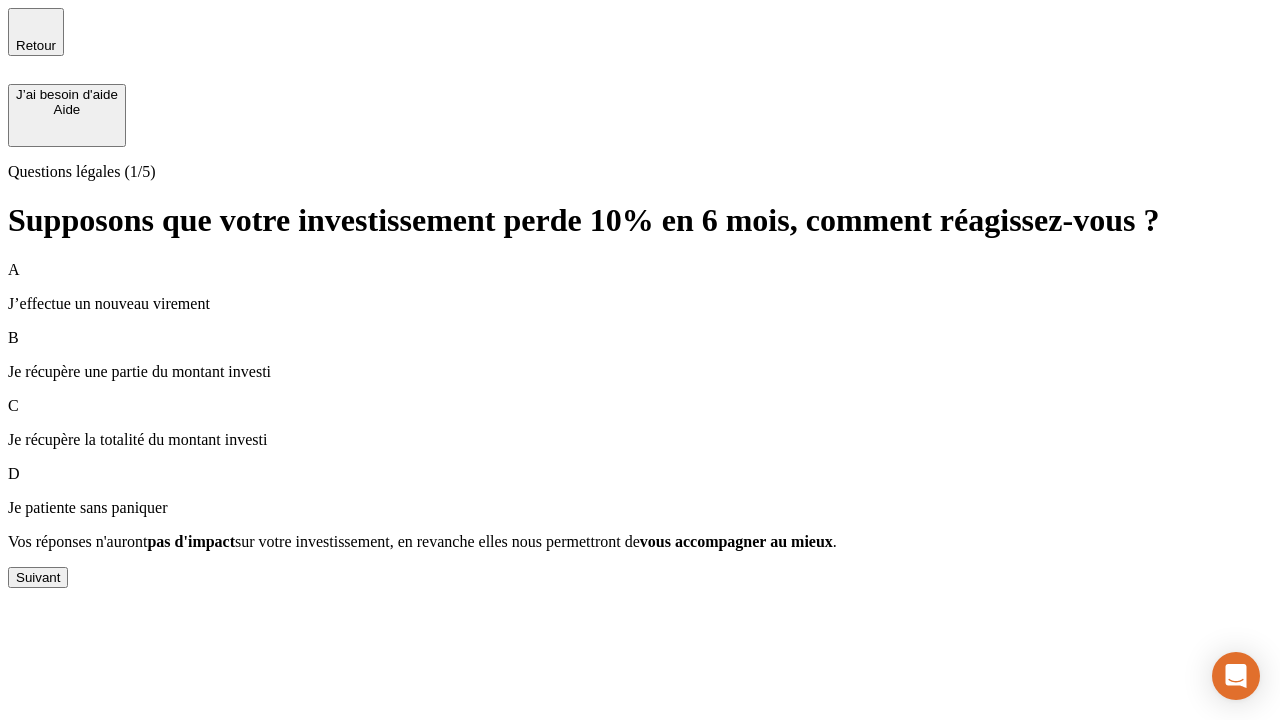 click on "Suivant" at bounding box center [38, 577] 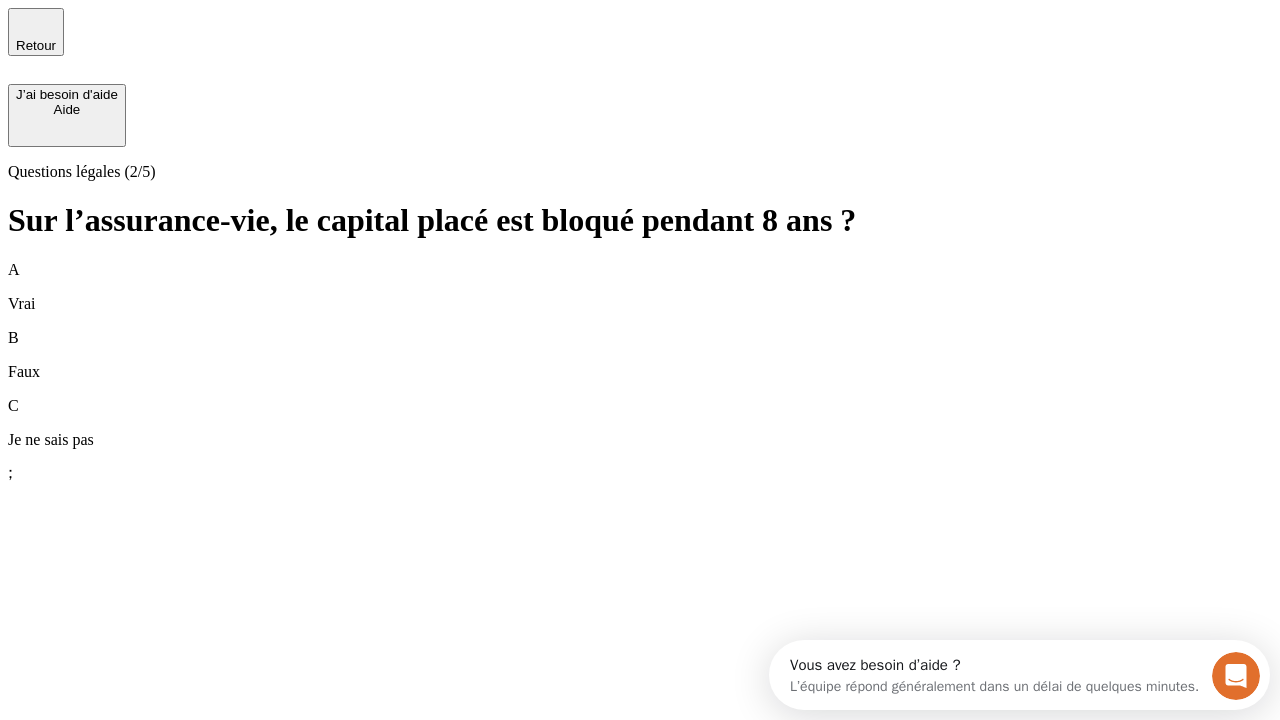 scroll, scrollTop: 0, scrollLeft: 0, axis: both 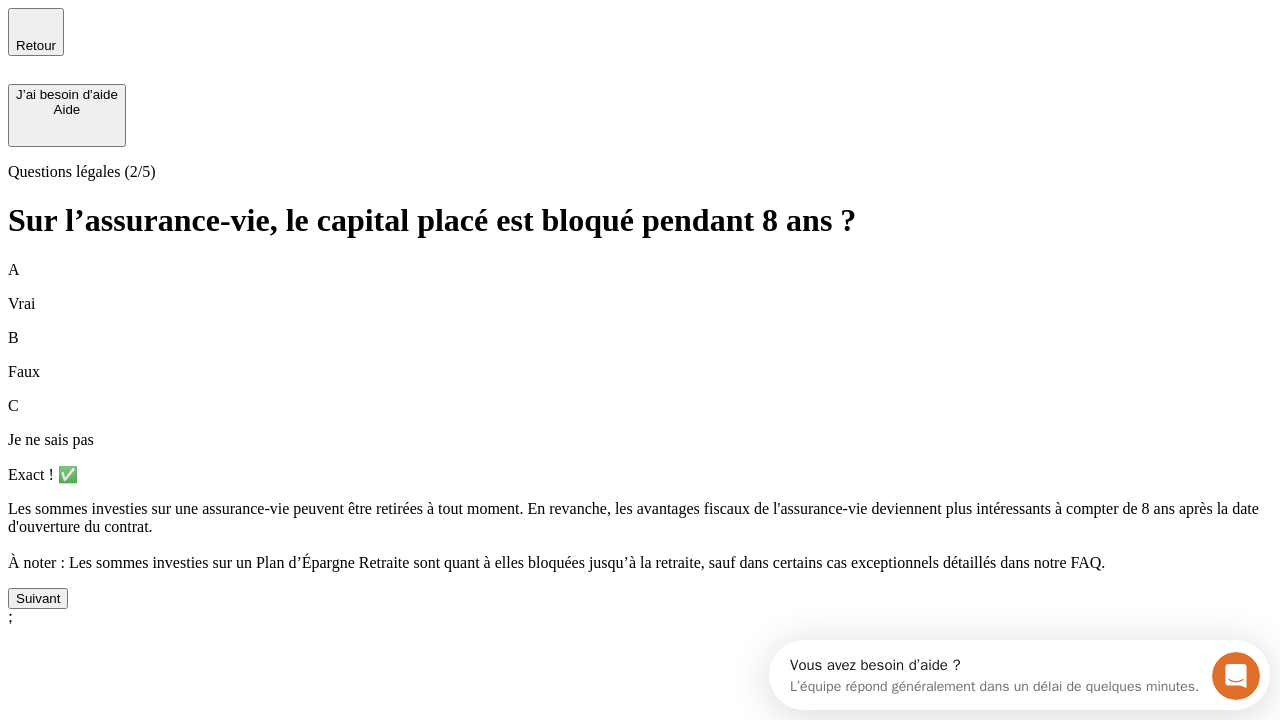 click on "Suivant" at bounding box center (38, 598) 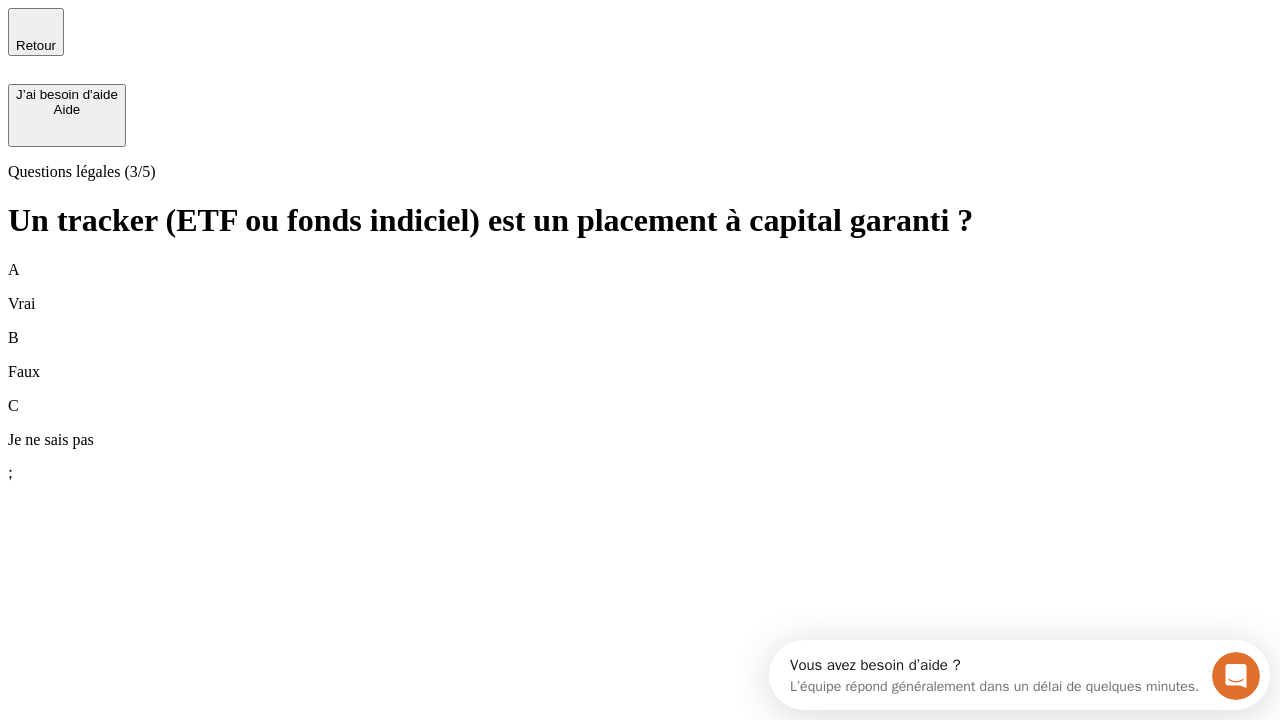 click on "B Faux" at bounding box center (640, 355) 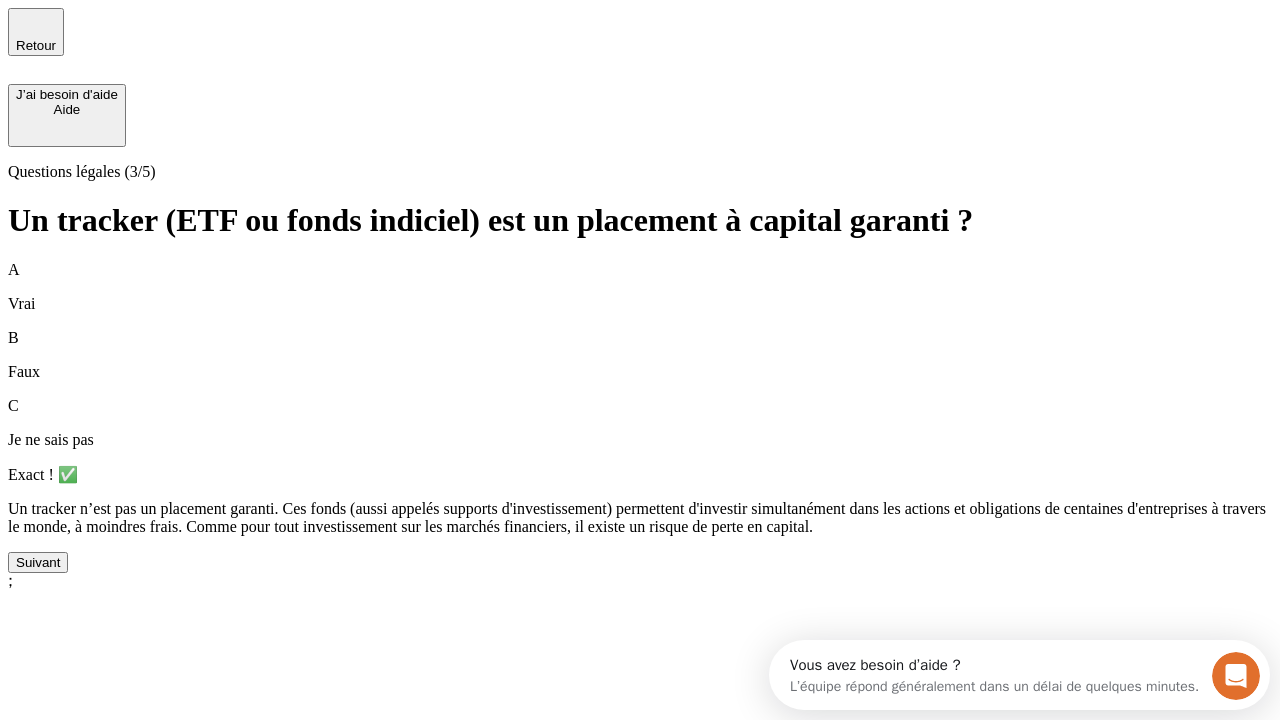 click on "Suivant" at bounding box center [38, 562] 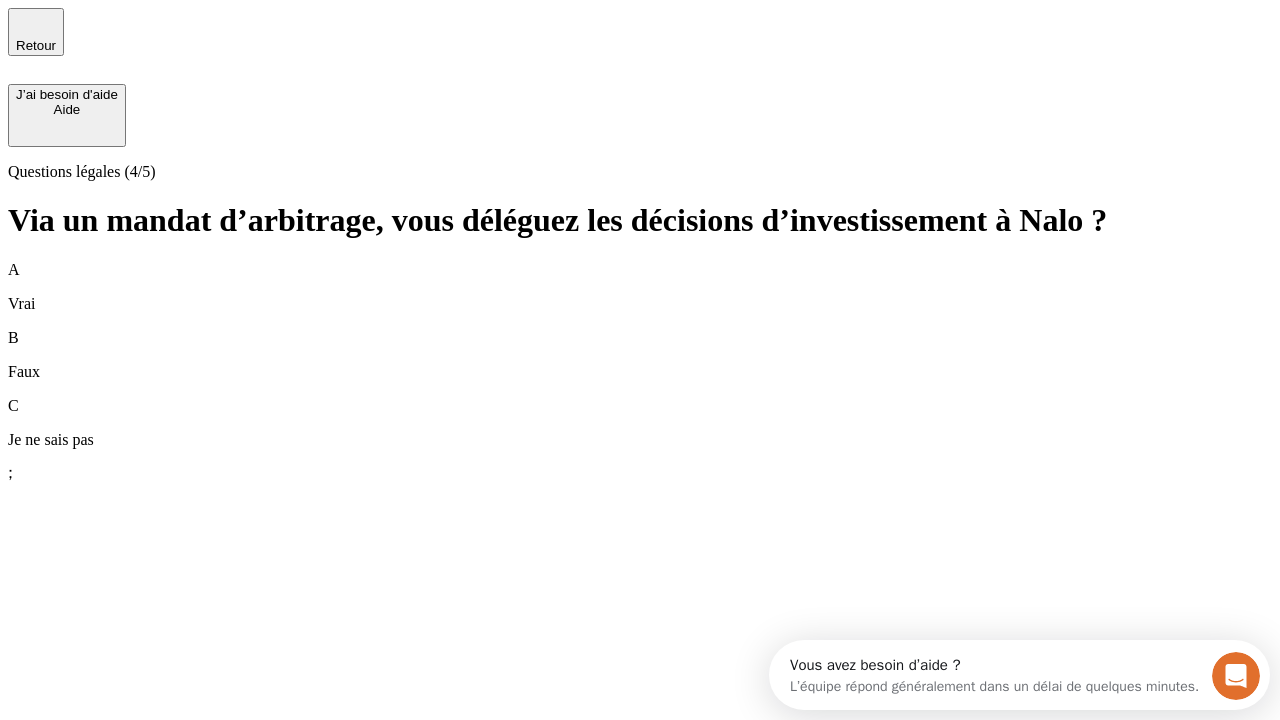 click on "A Vrai" at bounding box center (640, 287) 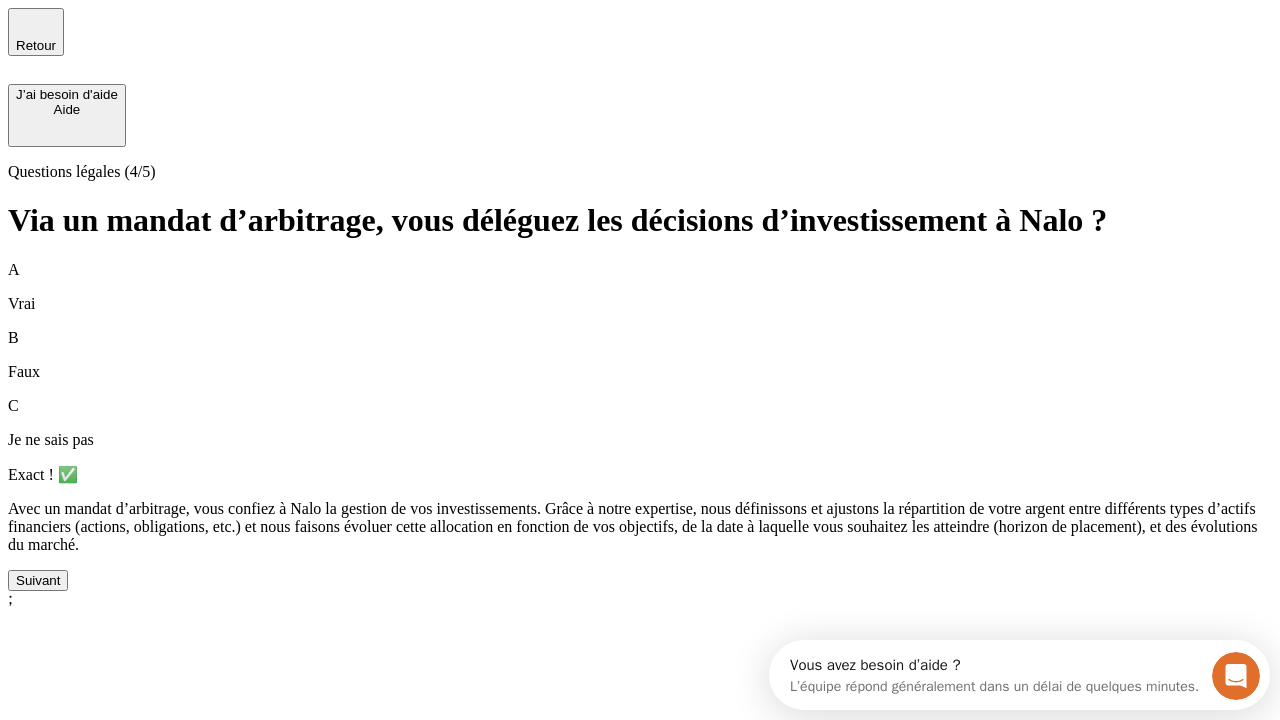 click on "Suivant" at bounding box center [38, 580] 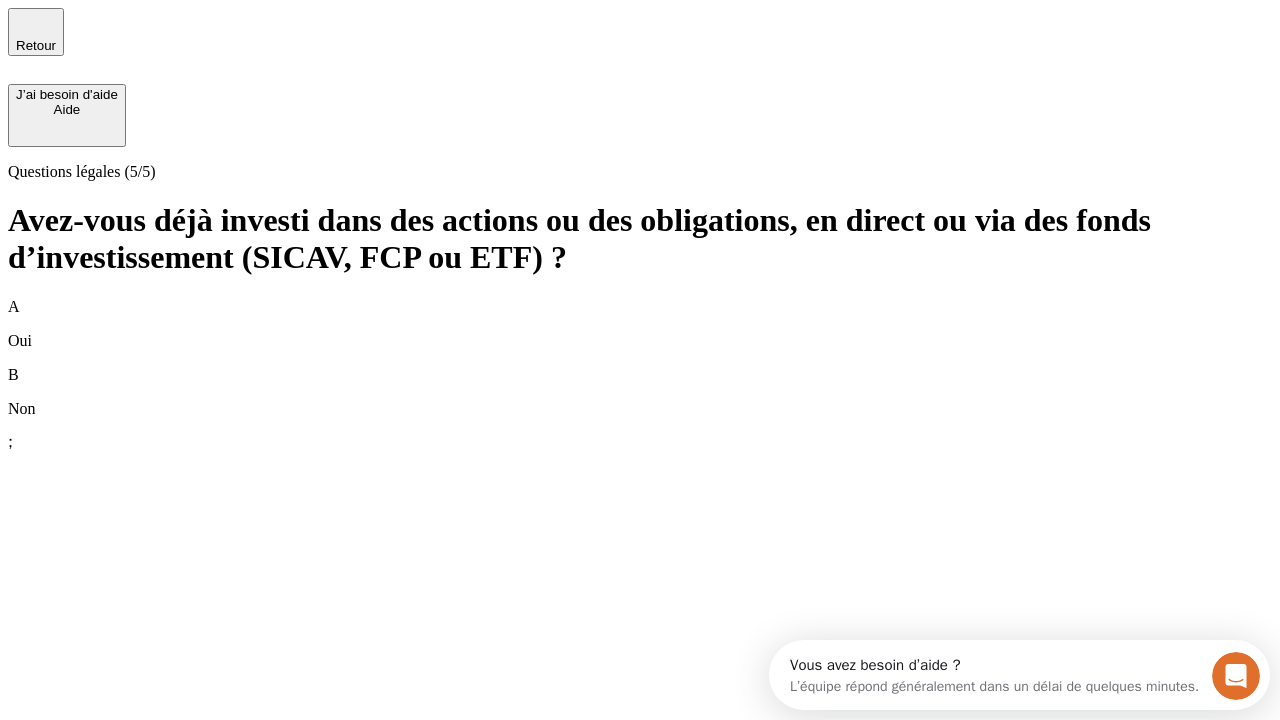 click on "B Non" at bounding box center (640, 392) 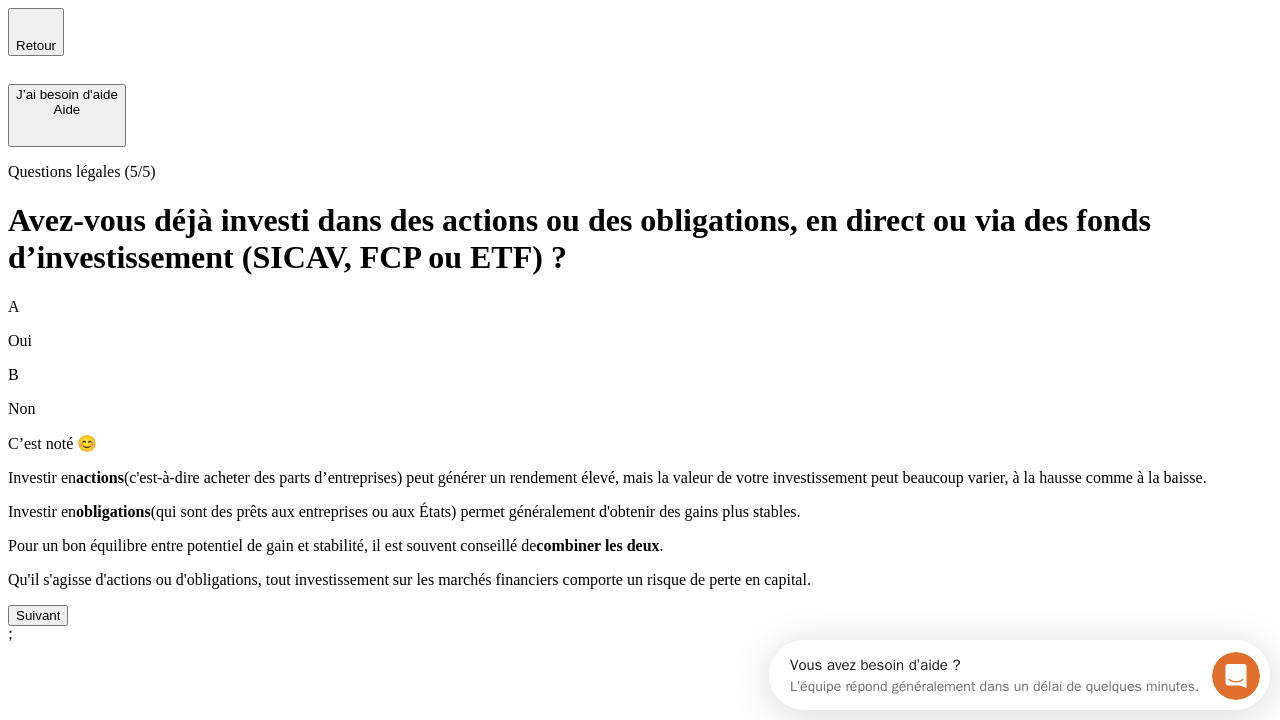 click on "Suivant" at bounding box center [38, 615] 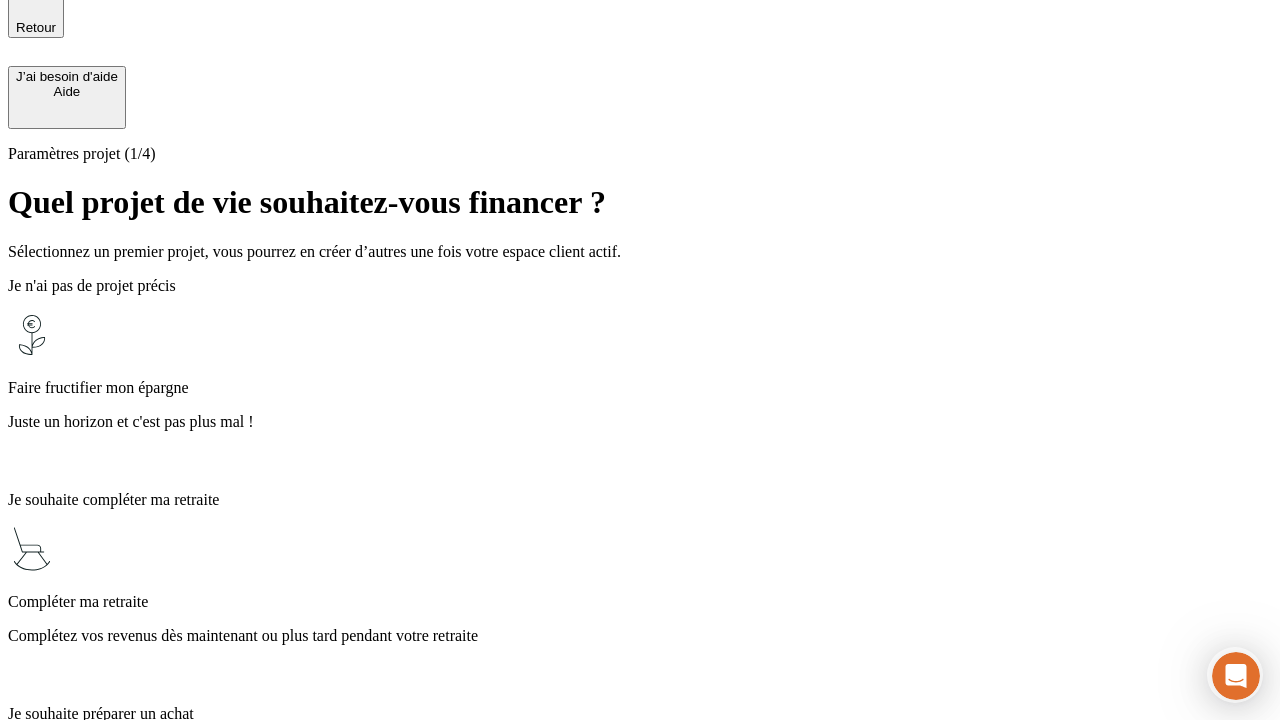 scroll, scrollTop: 56, scrollLeft: 0, axis: vertical 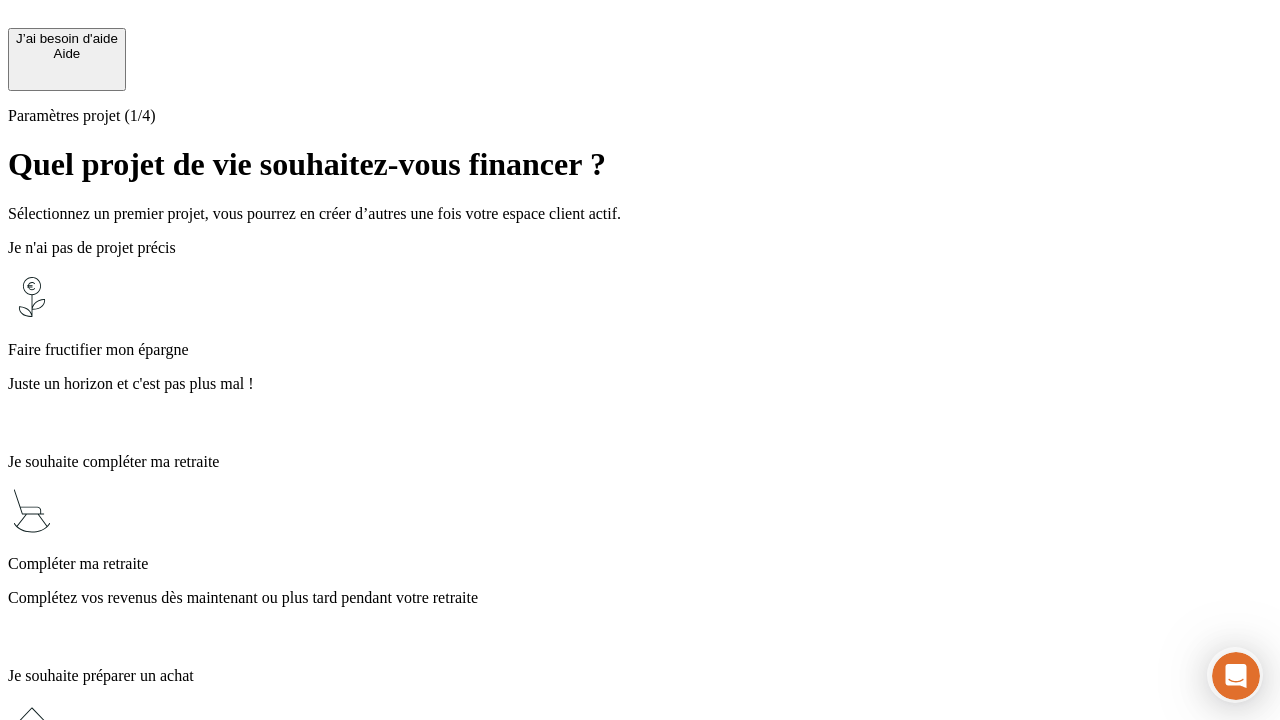 click on "Complétez vos revenus dès maintenant ou plus tard pendant votre retraite" at bounding box center (640, 598) 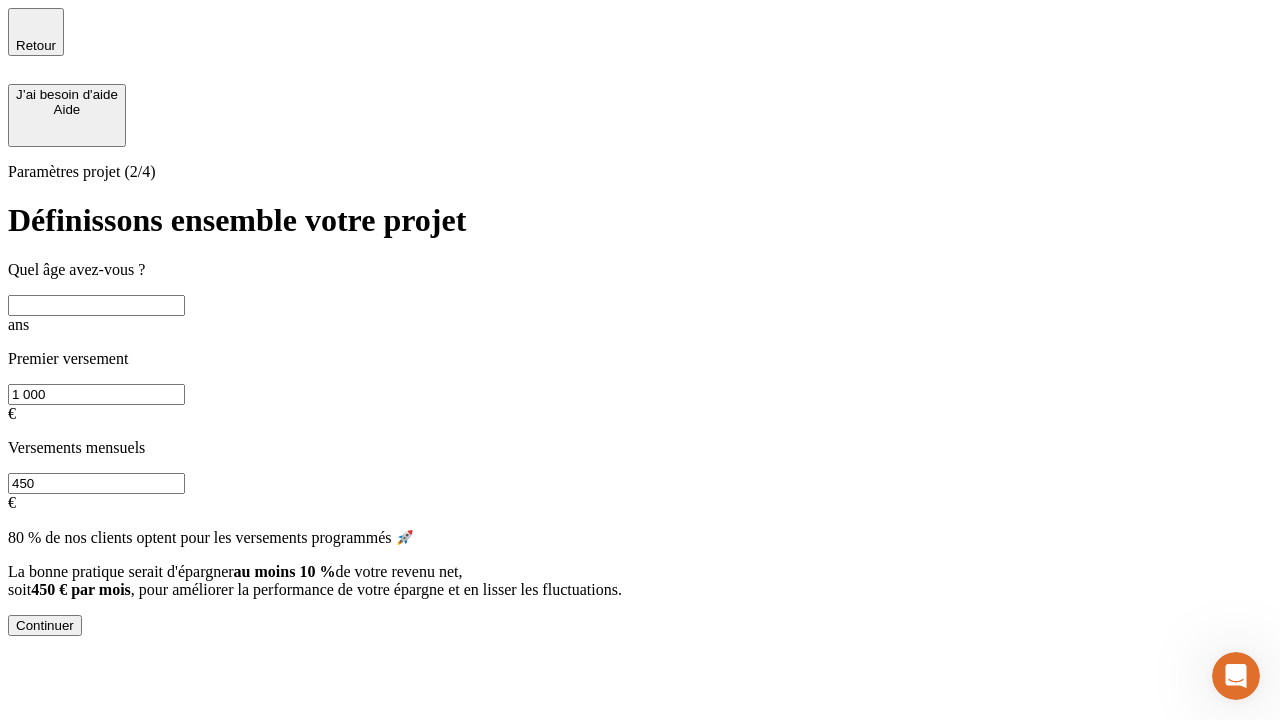scroll, scrollTop: 0, scrollLeft: 0, axis: both 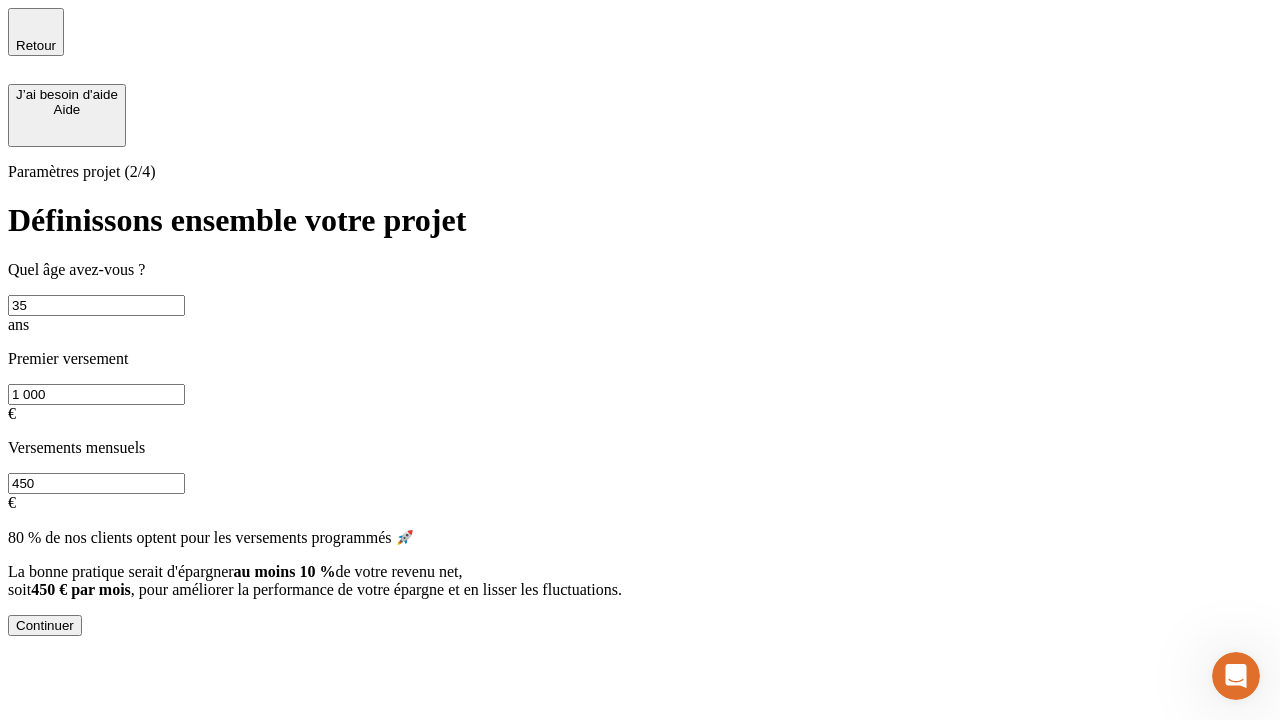 type on "35" 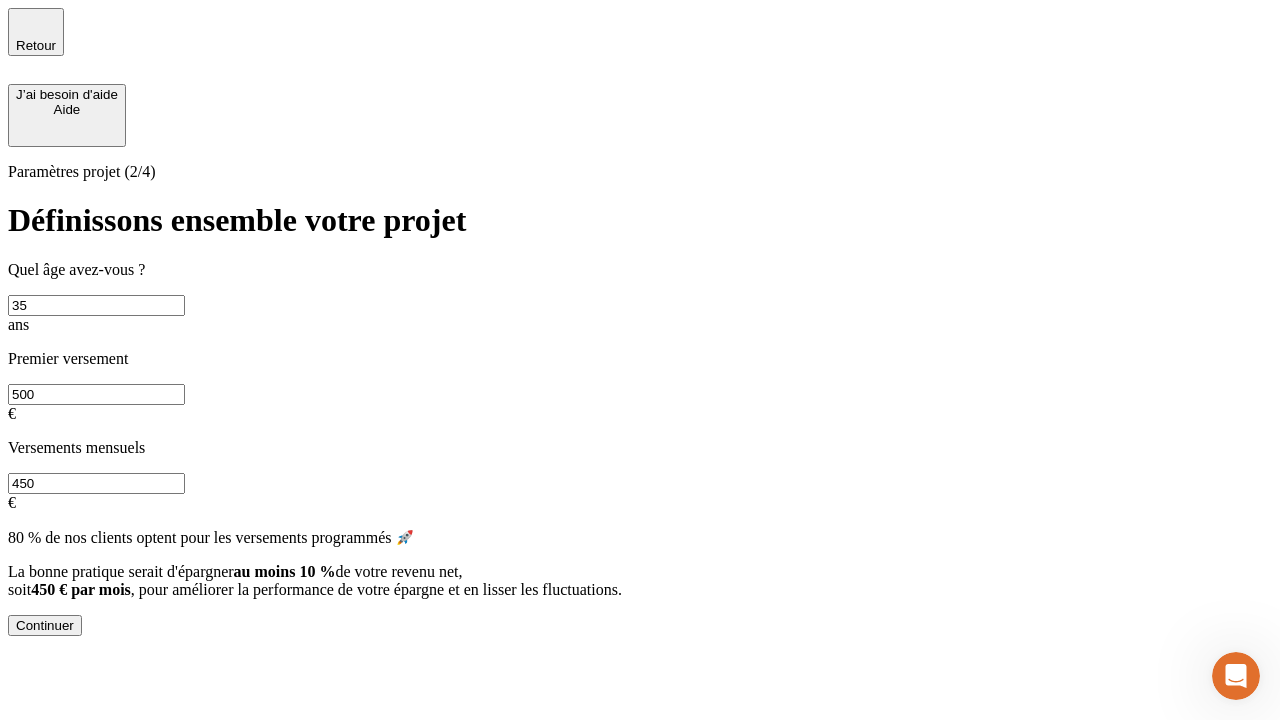 type on "500" 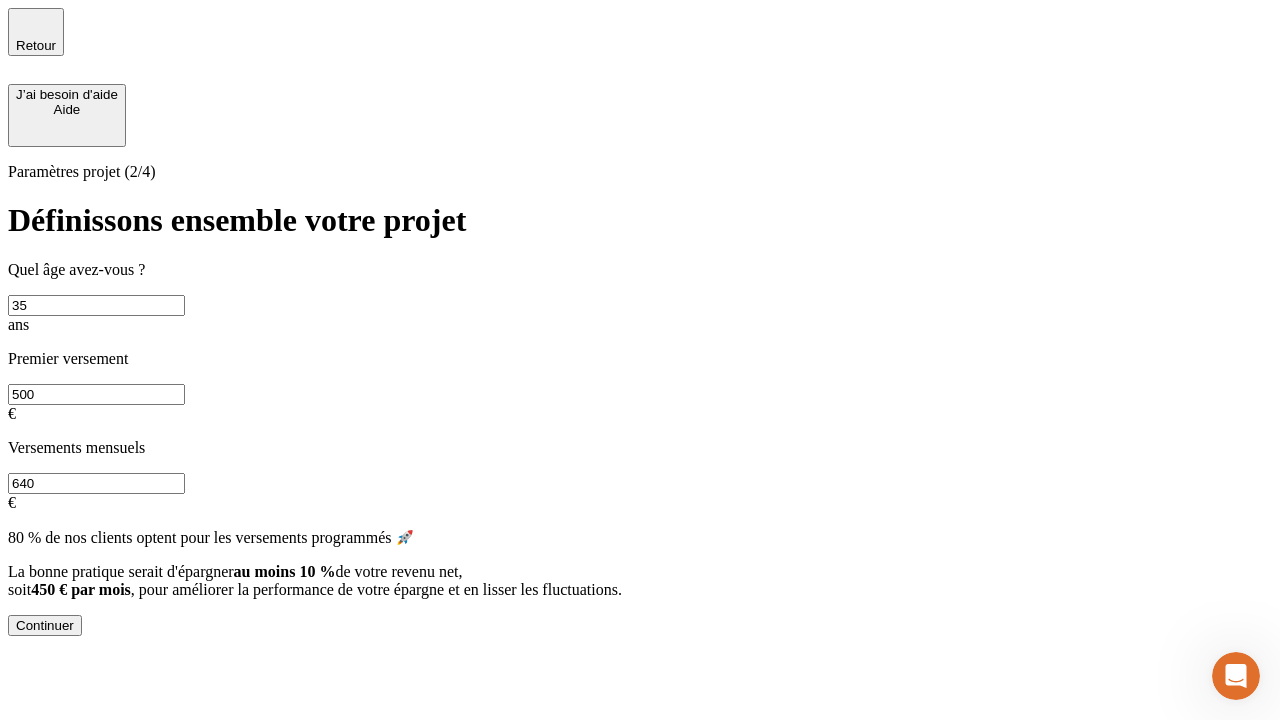 type on "640" 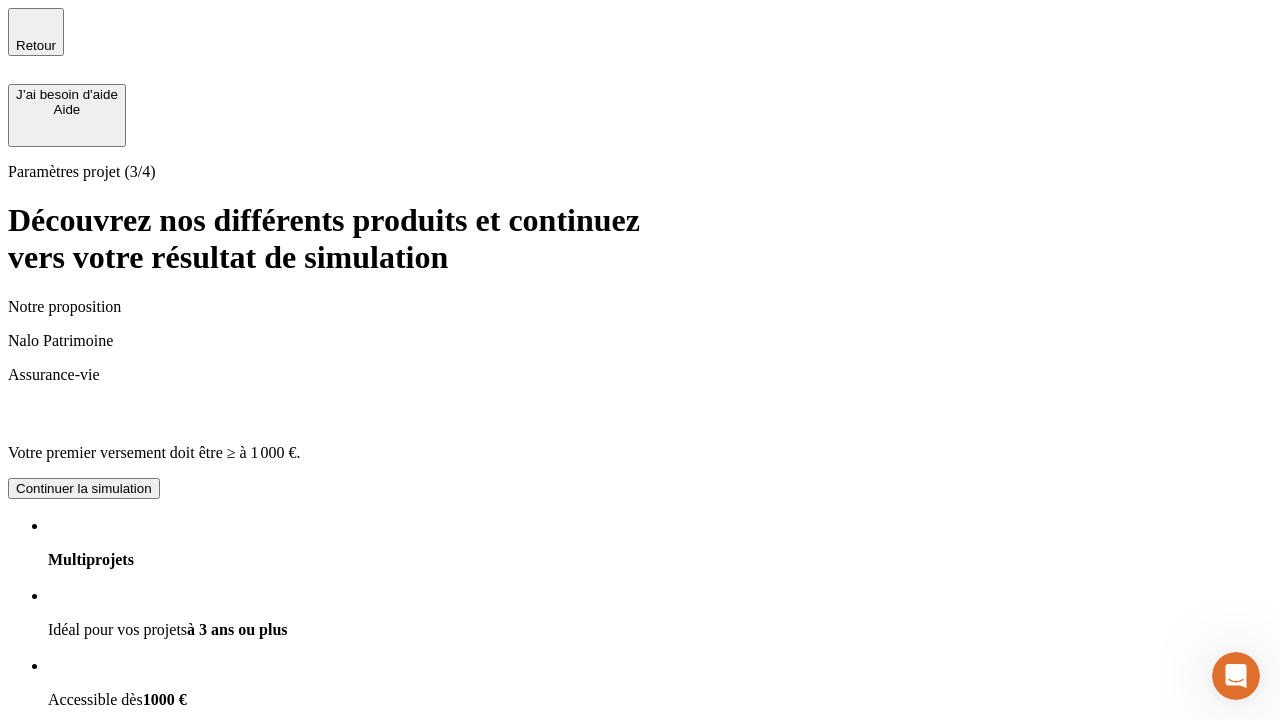 click on "Continuer la simulation" at bounding box center (84, 928) 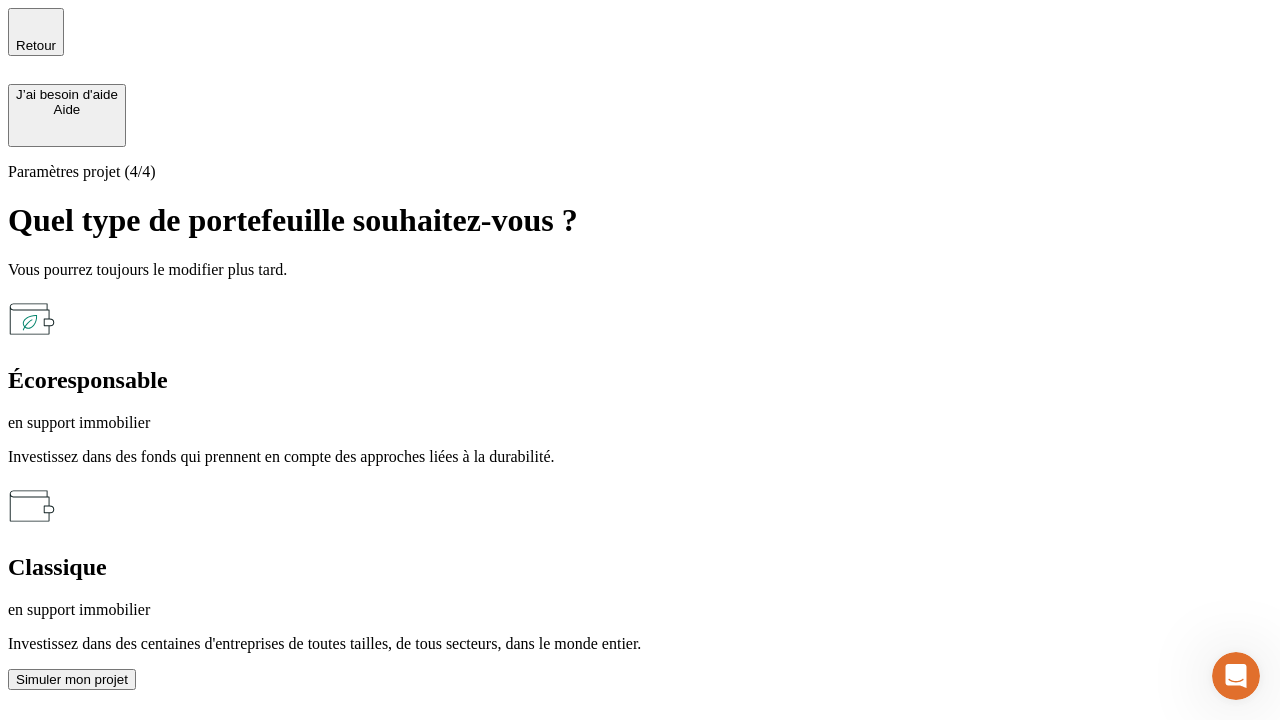 click on "en support immobilier" at bounding box center (640, 423) 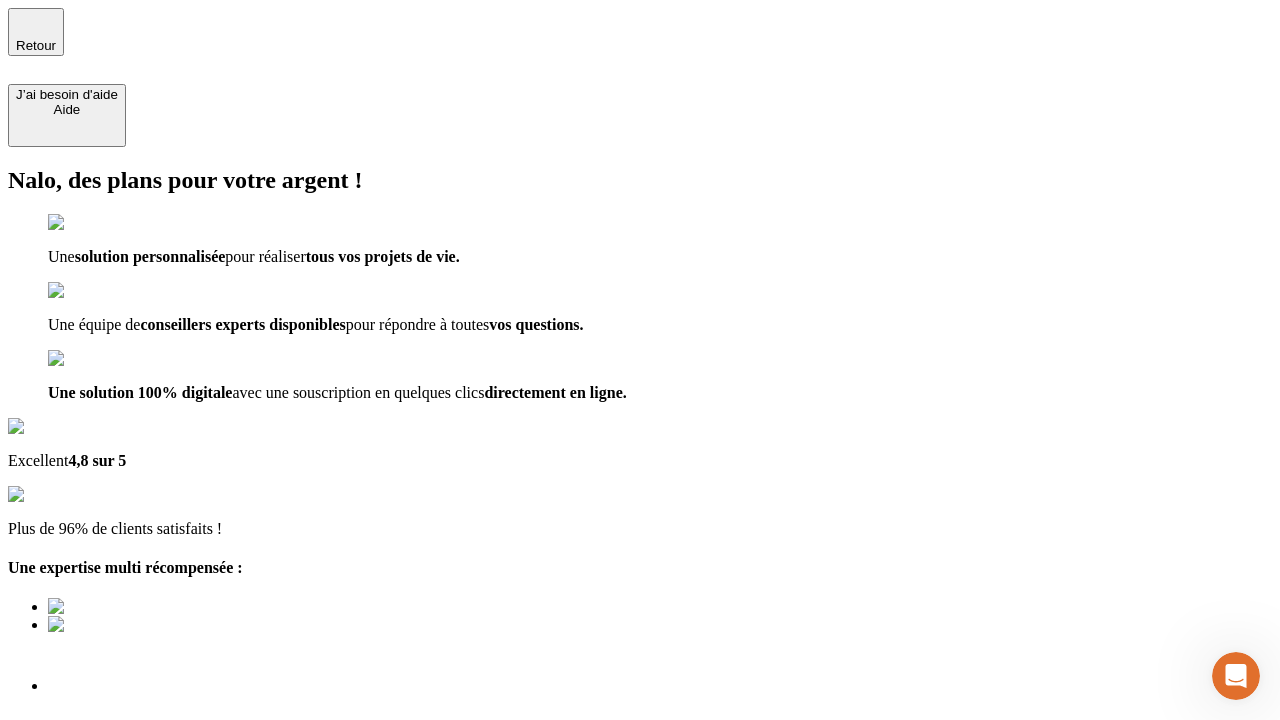 click on "Découvrir ma simulation" at bounding box center (87, 840) 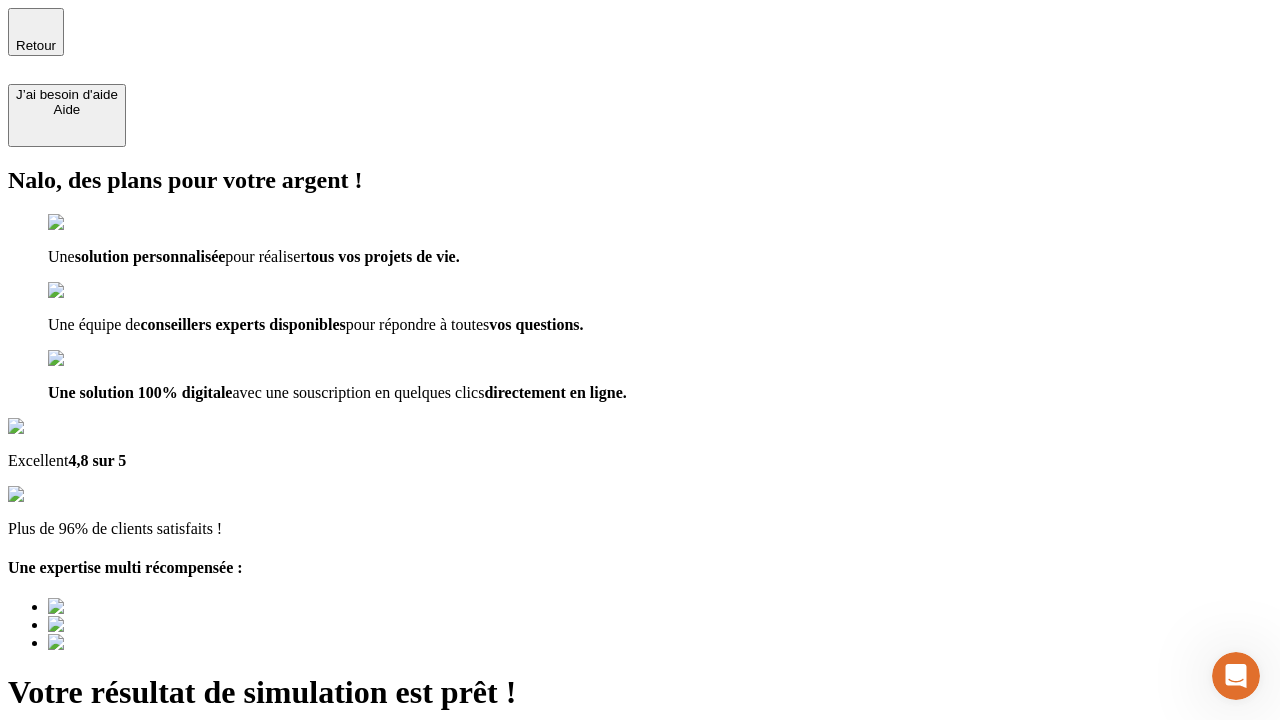 type on "[EMAIL]" 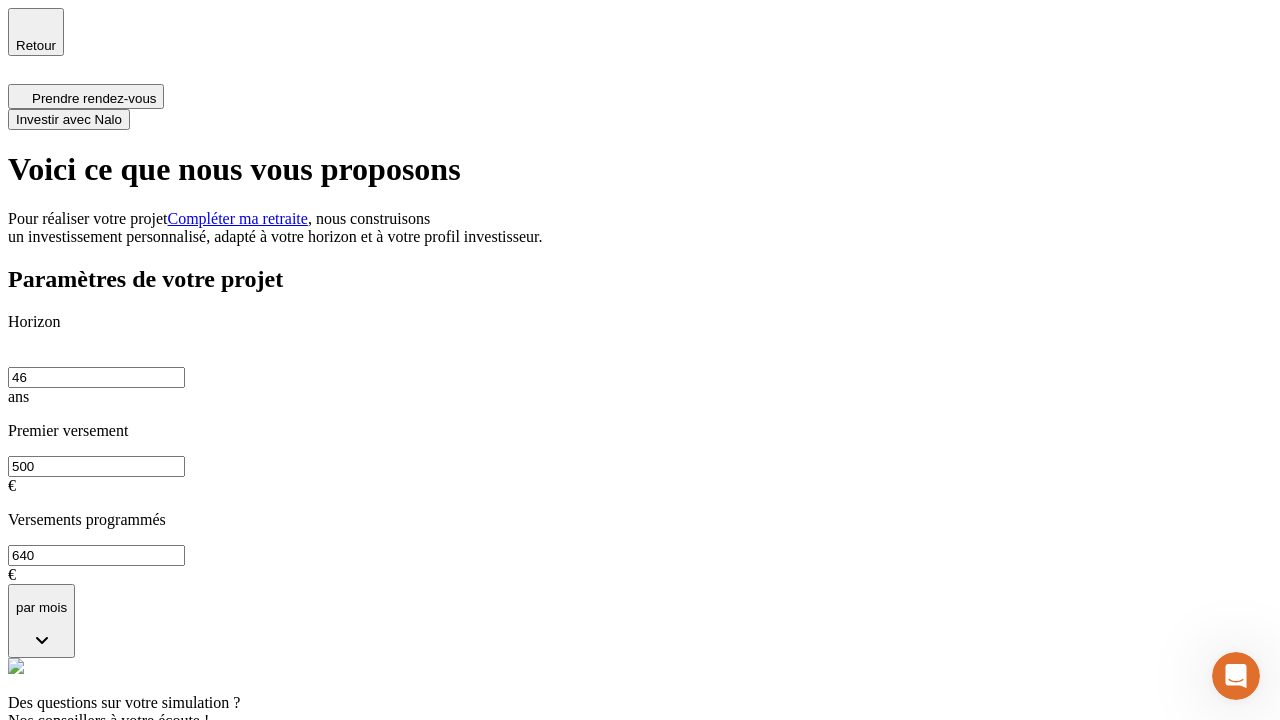 click on "Investir avec Nalo" at bounding box center [69, 119] 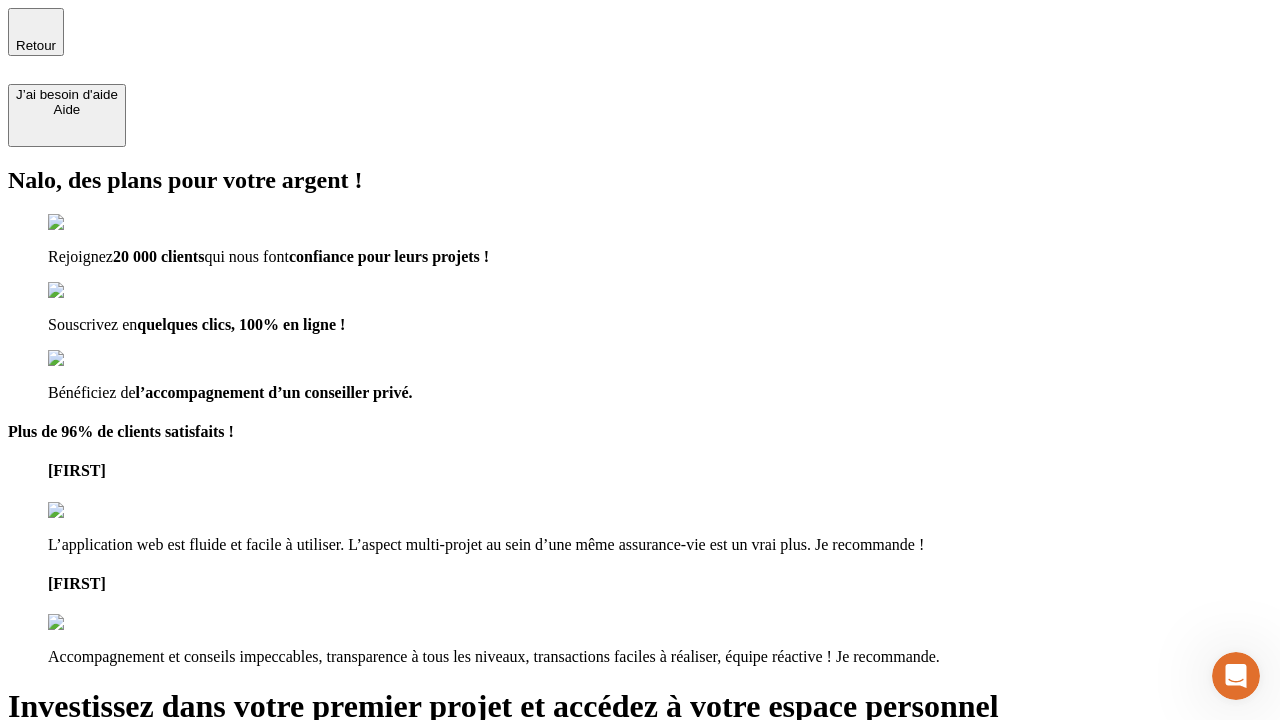 type on "[EMAIL]" 